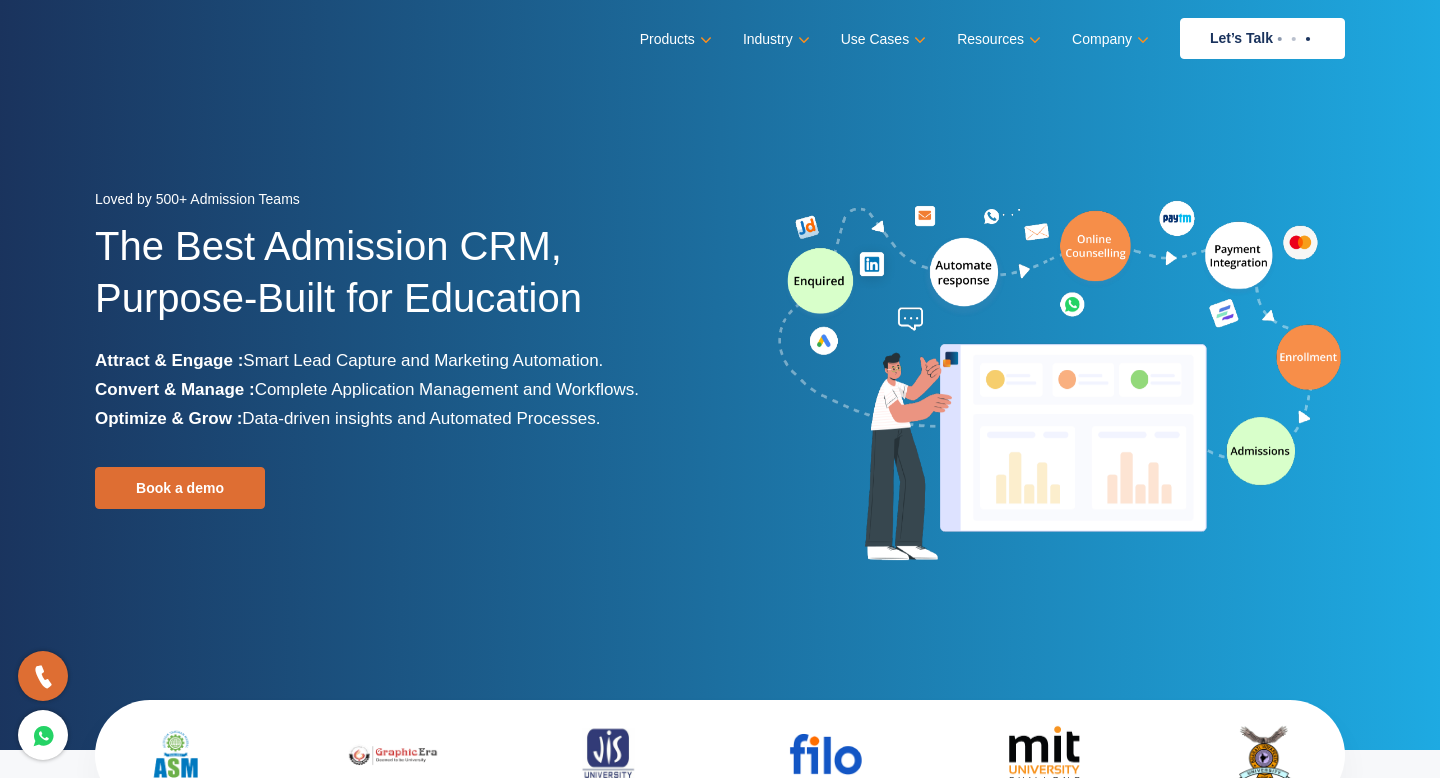 scroll, scrollTop: 0, scrollLeft: 0, axis: both 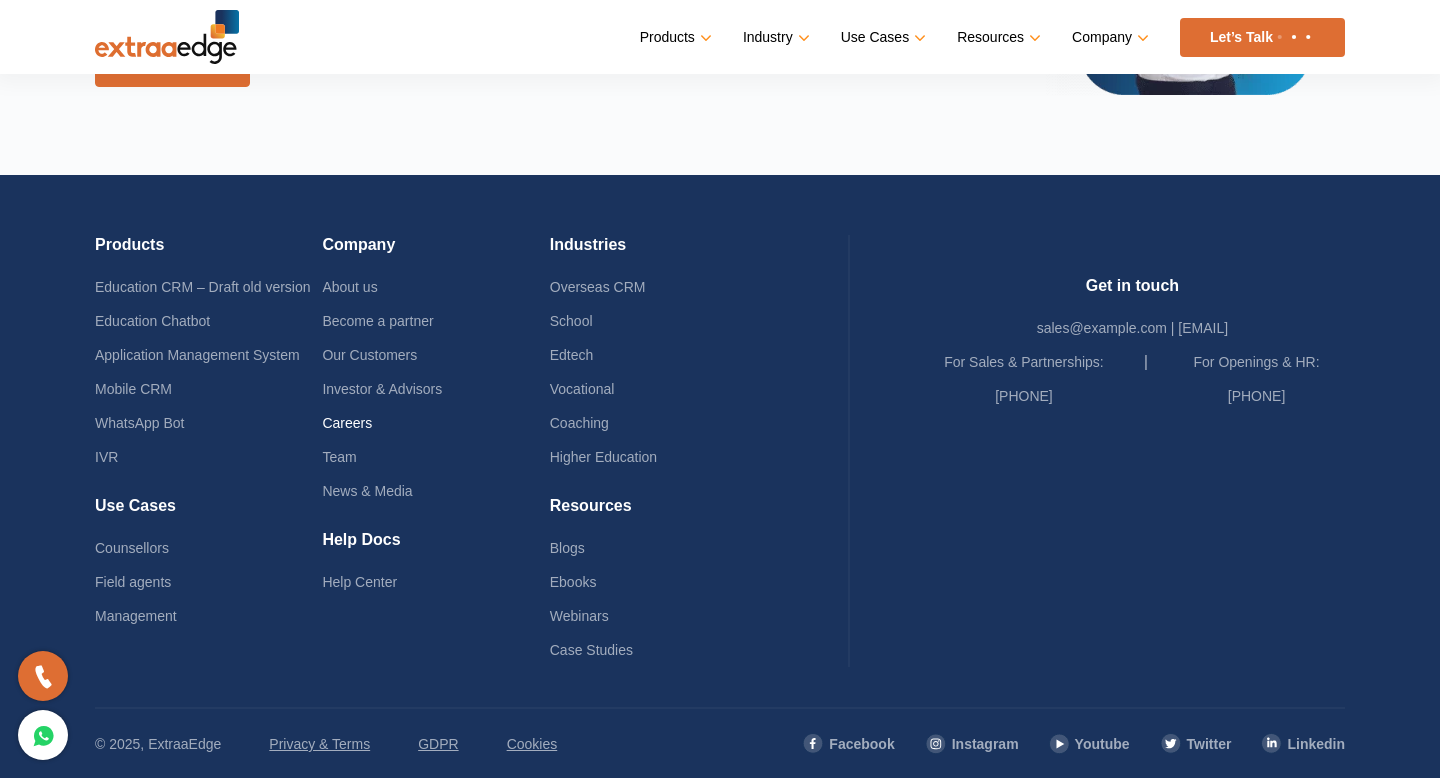 click on "Careers" at bounding box center (347, 423) 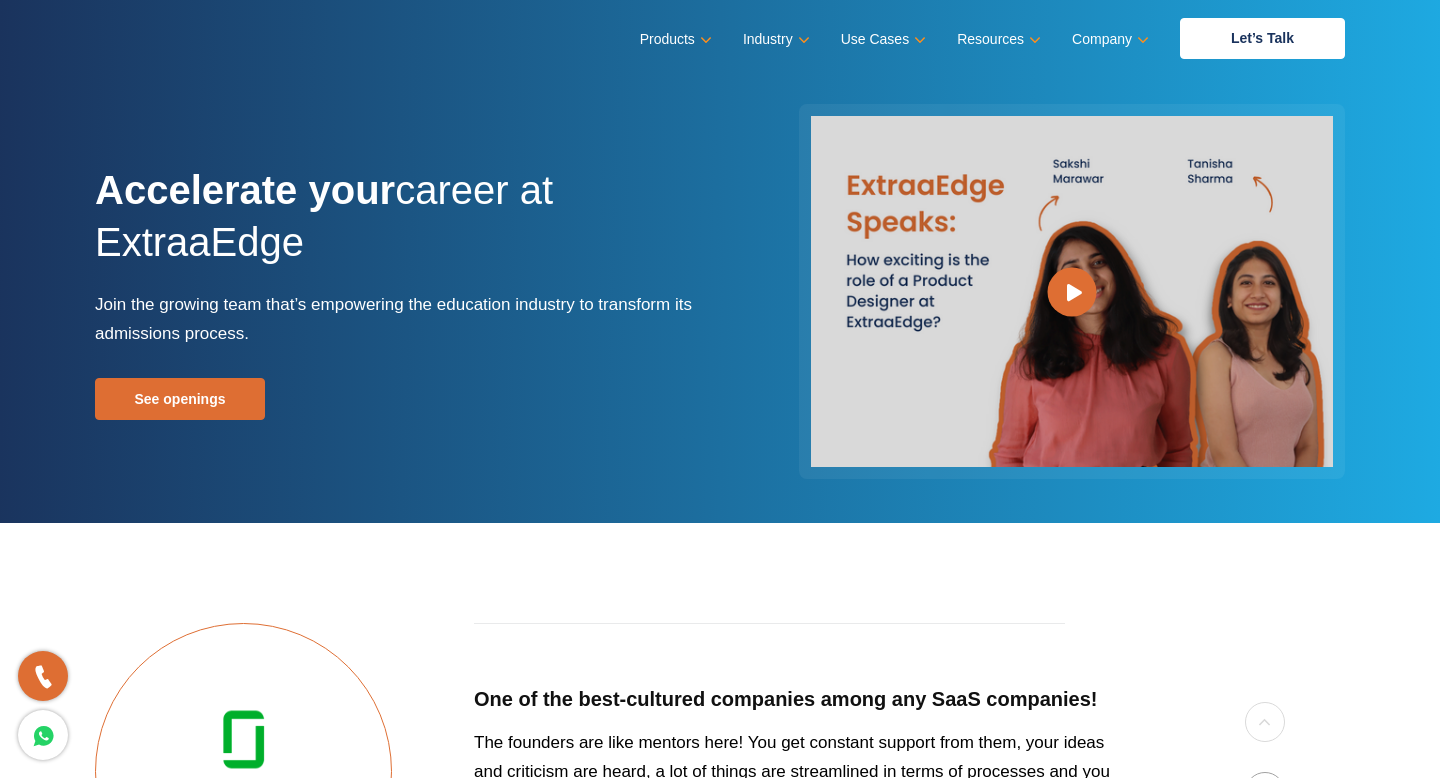 scroll, scrollTop: 0, scrollLeft: 0, axis: both 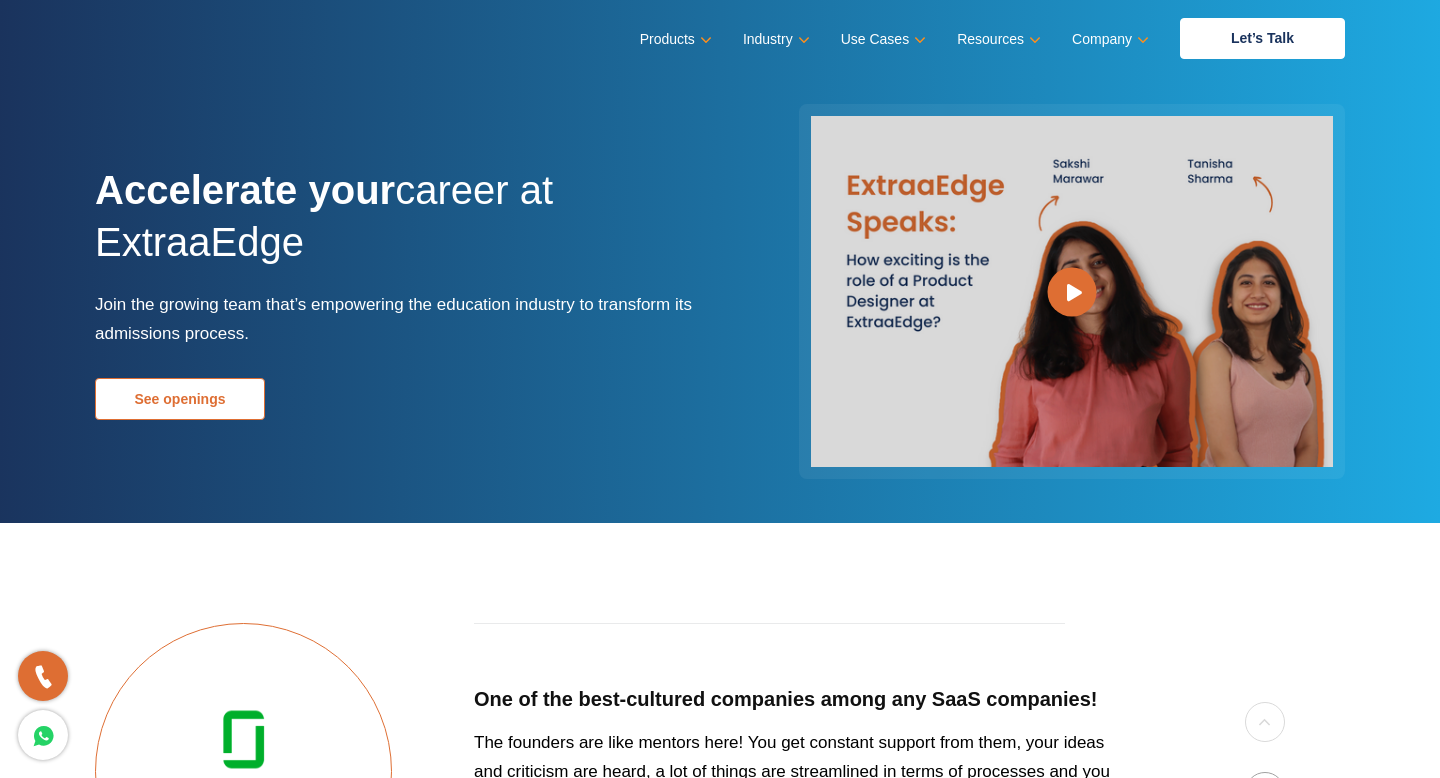 click on "See openings" at bounding box center (180, 399) 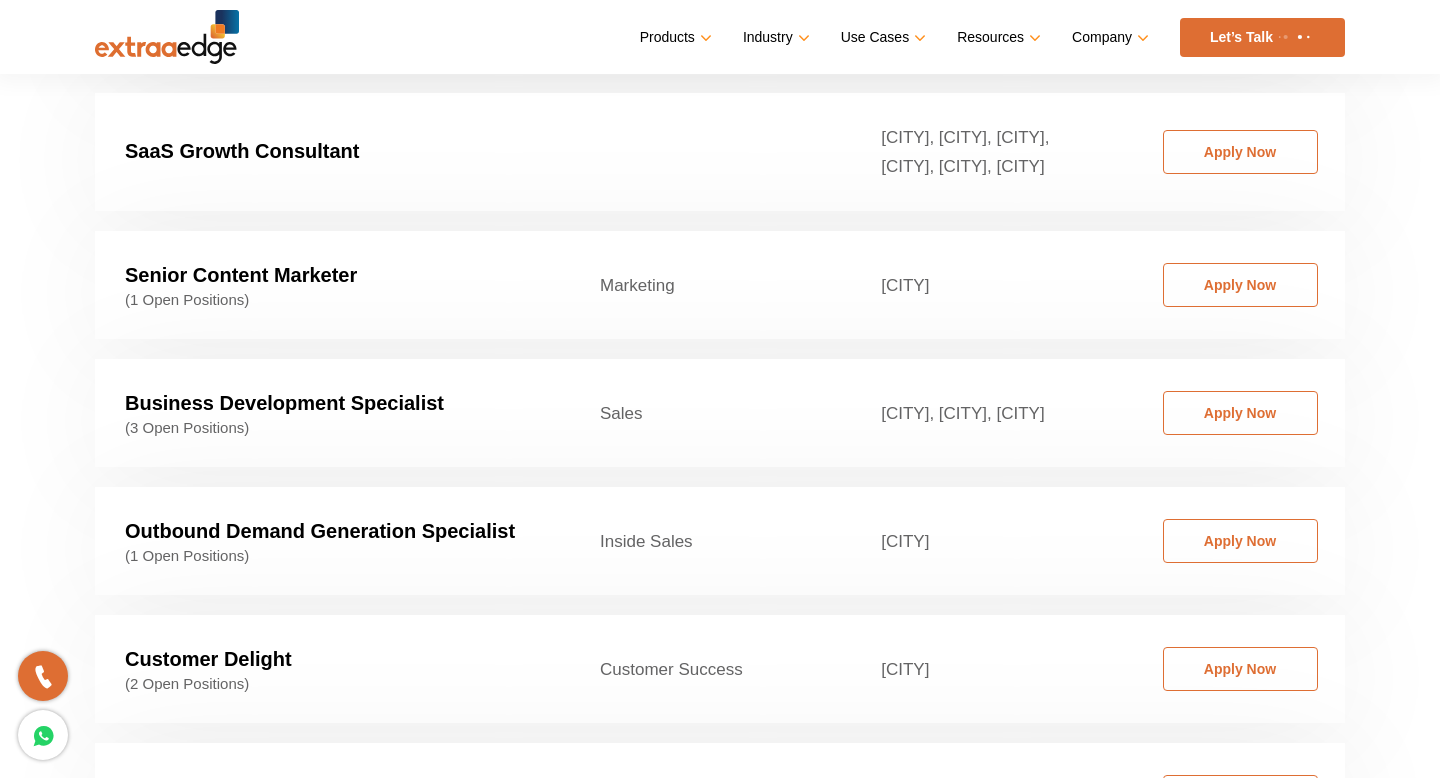 scroll, scrollTop: 3290, scrollLeft: 0, axis: vertical 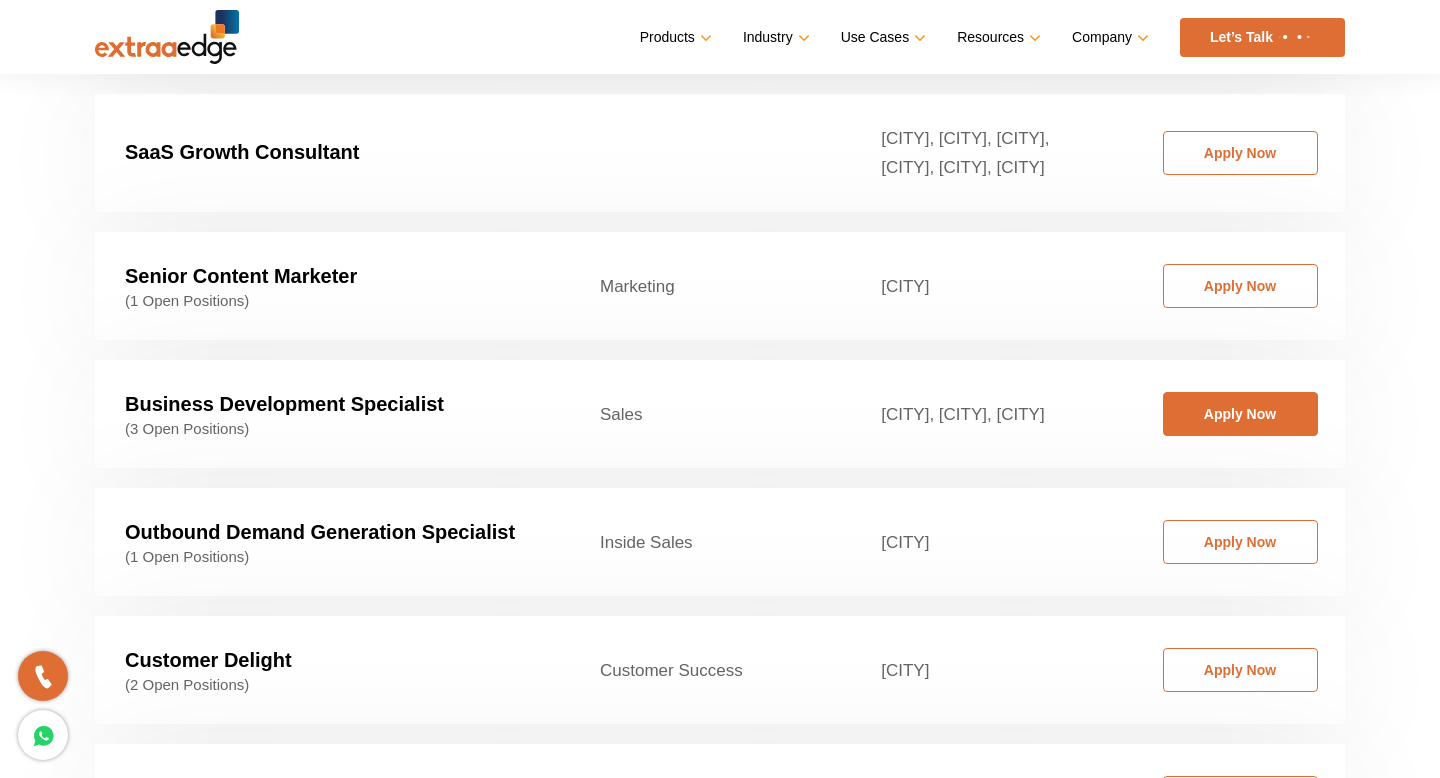 click on "Apply Now" at bounding box center [1240, 414] 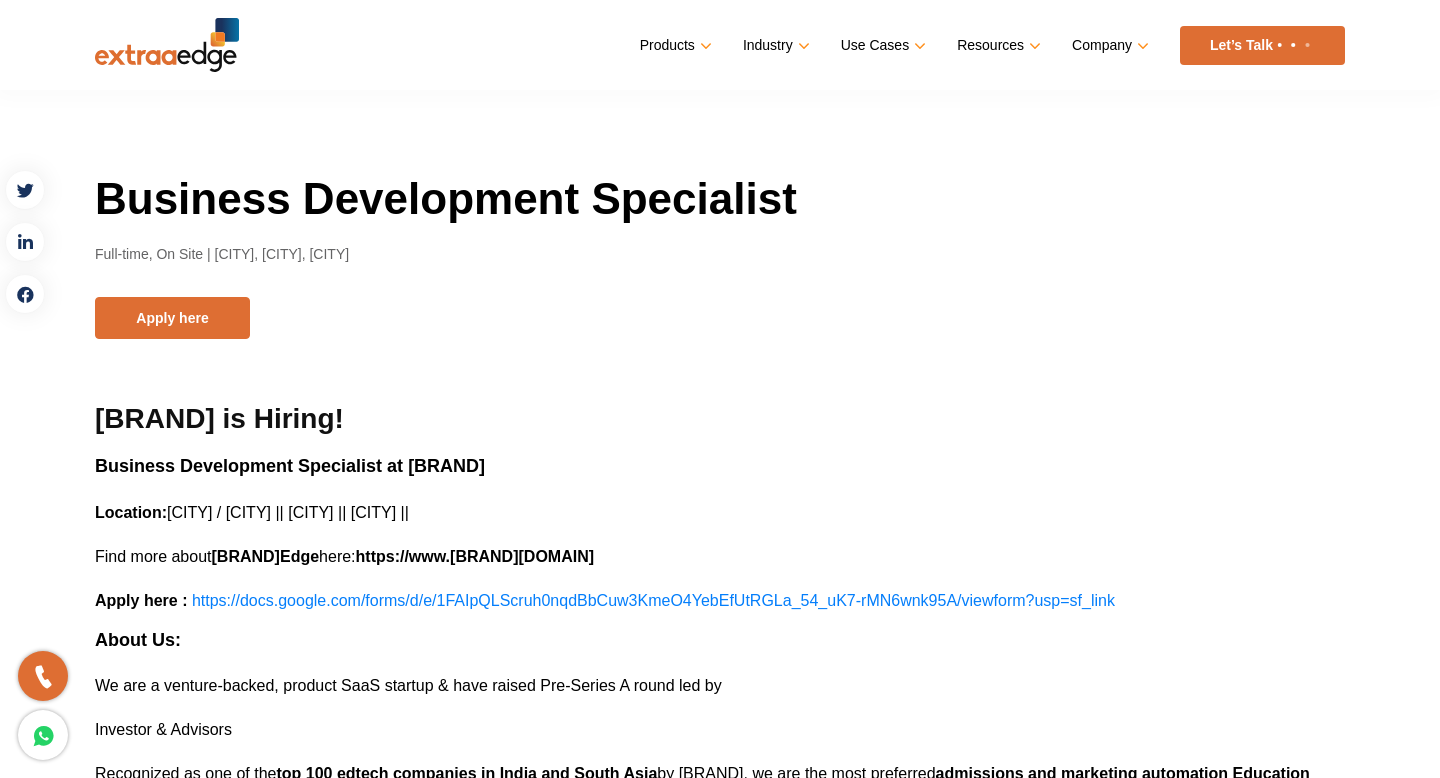 scroll, scrollTop: 0, scrollLeft: 0, axis: both 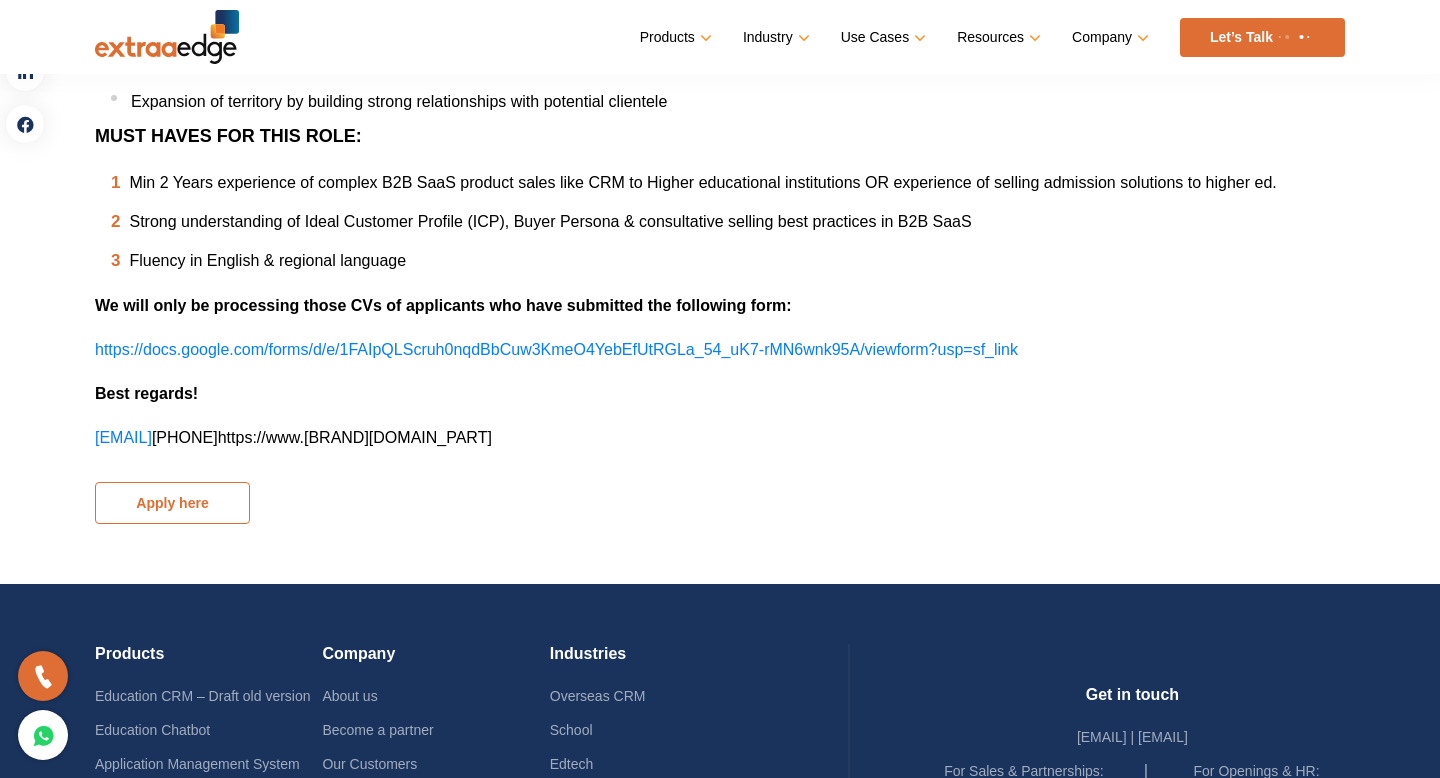 click on "Apply here" at bounding box center [172, 503] 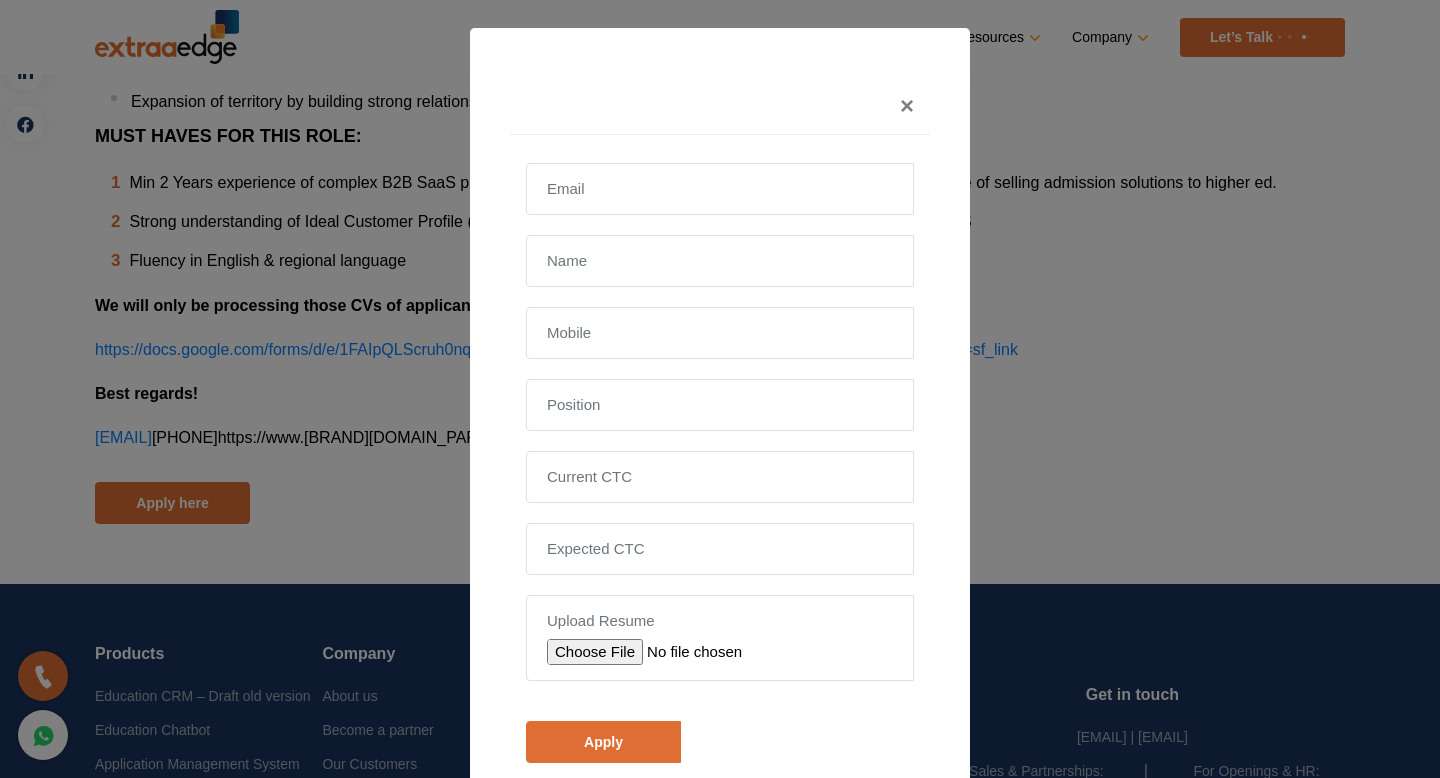 scroll, scrollTop: 79, scrollLeft: 0, axis: vertical 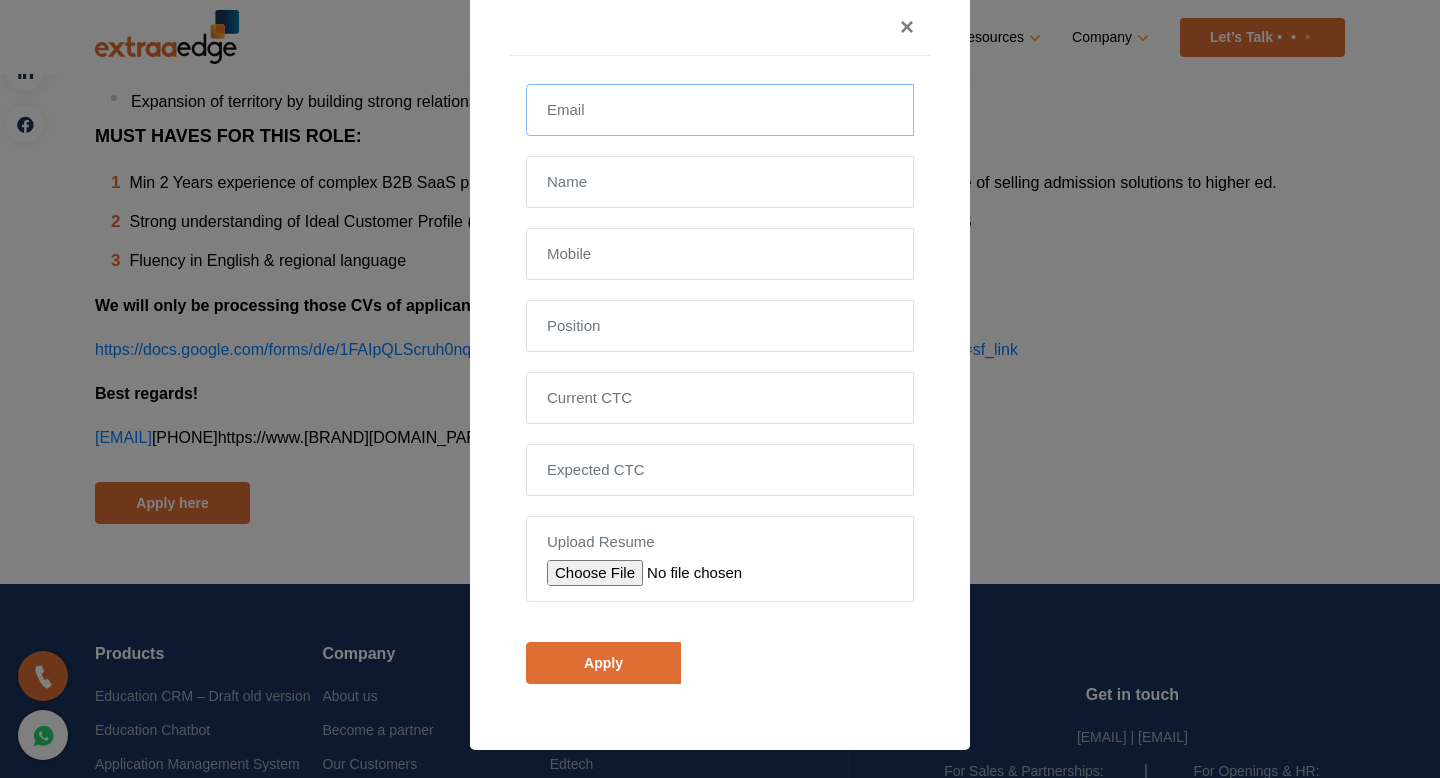 click at bounding box center (720, 110) 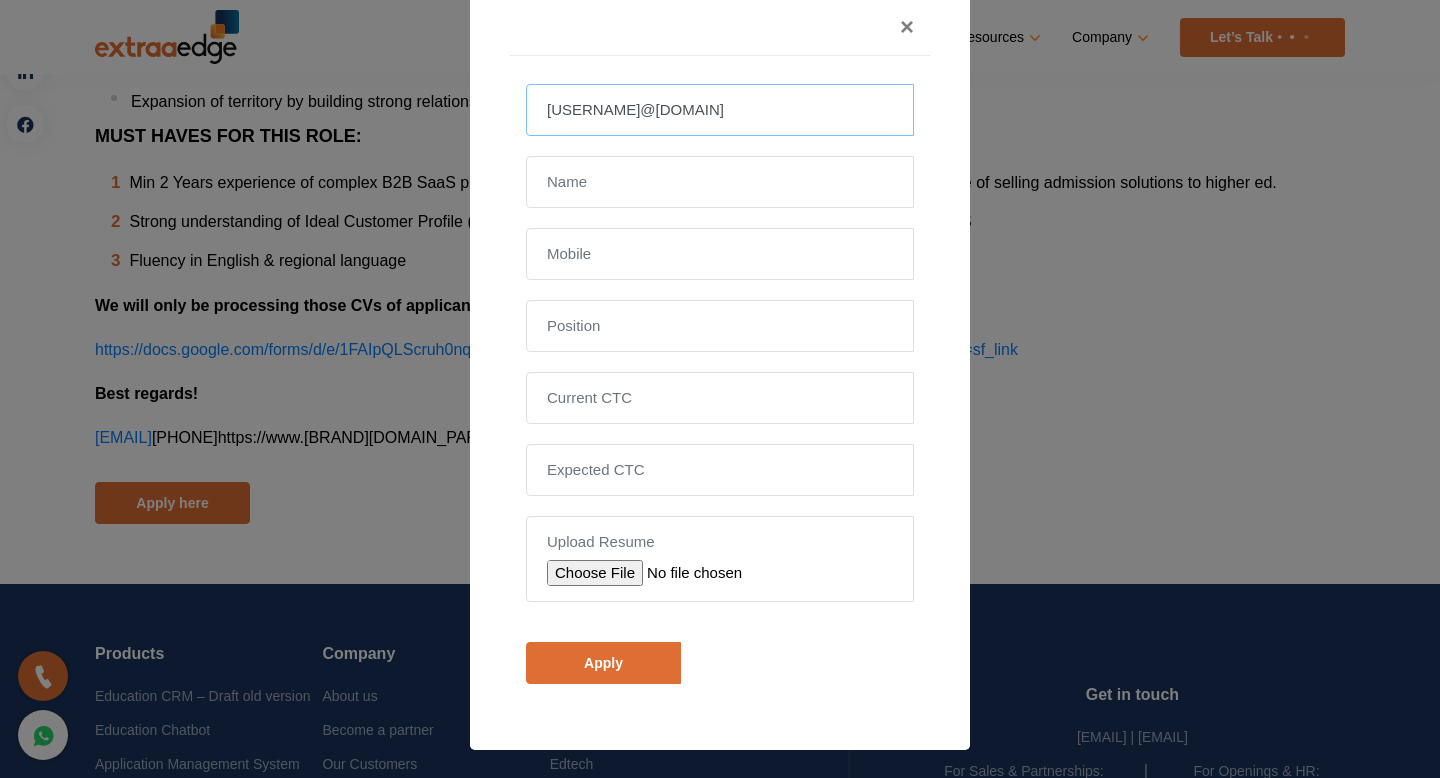 type on "[USERNAME]@[DOMAIN]" 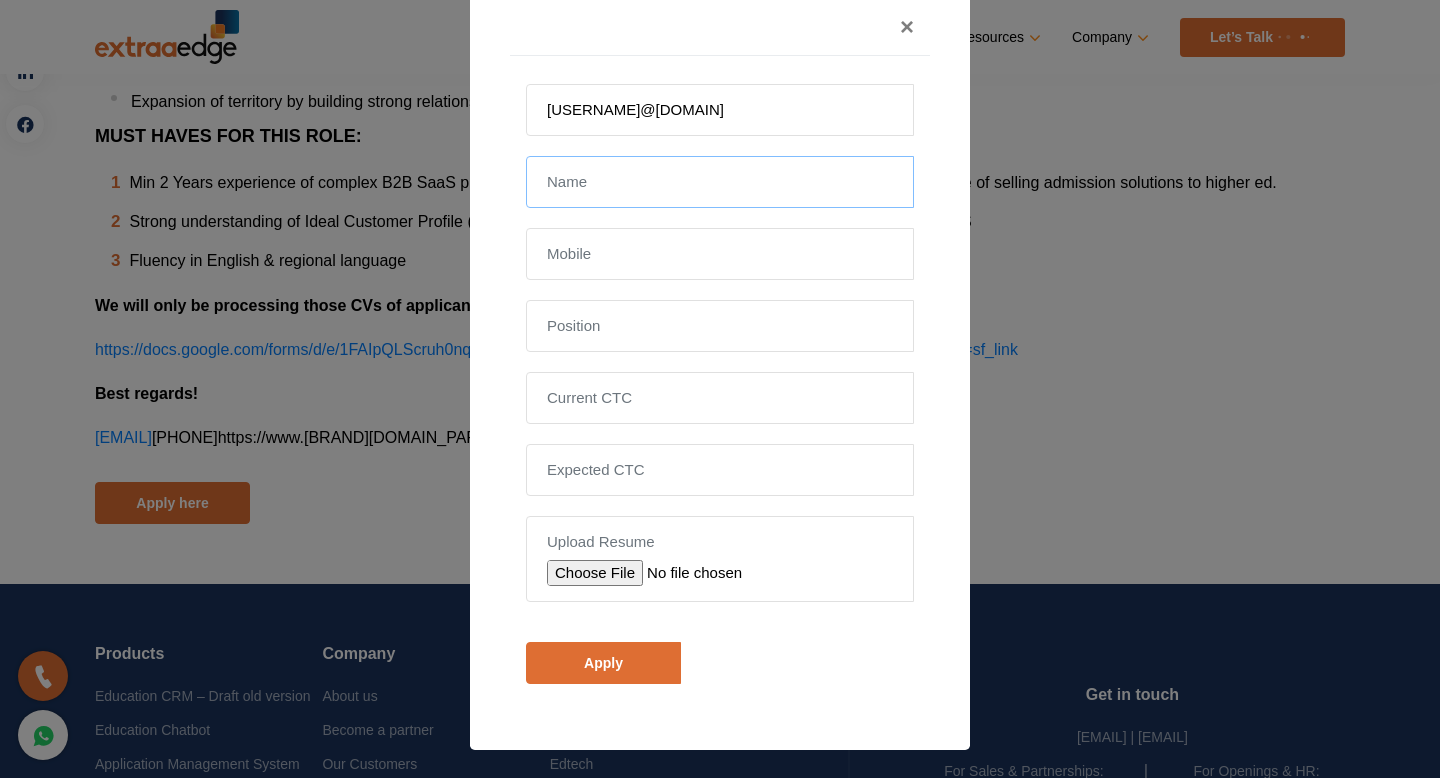click at bounding box center [720, 182] 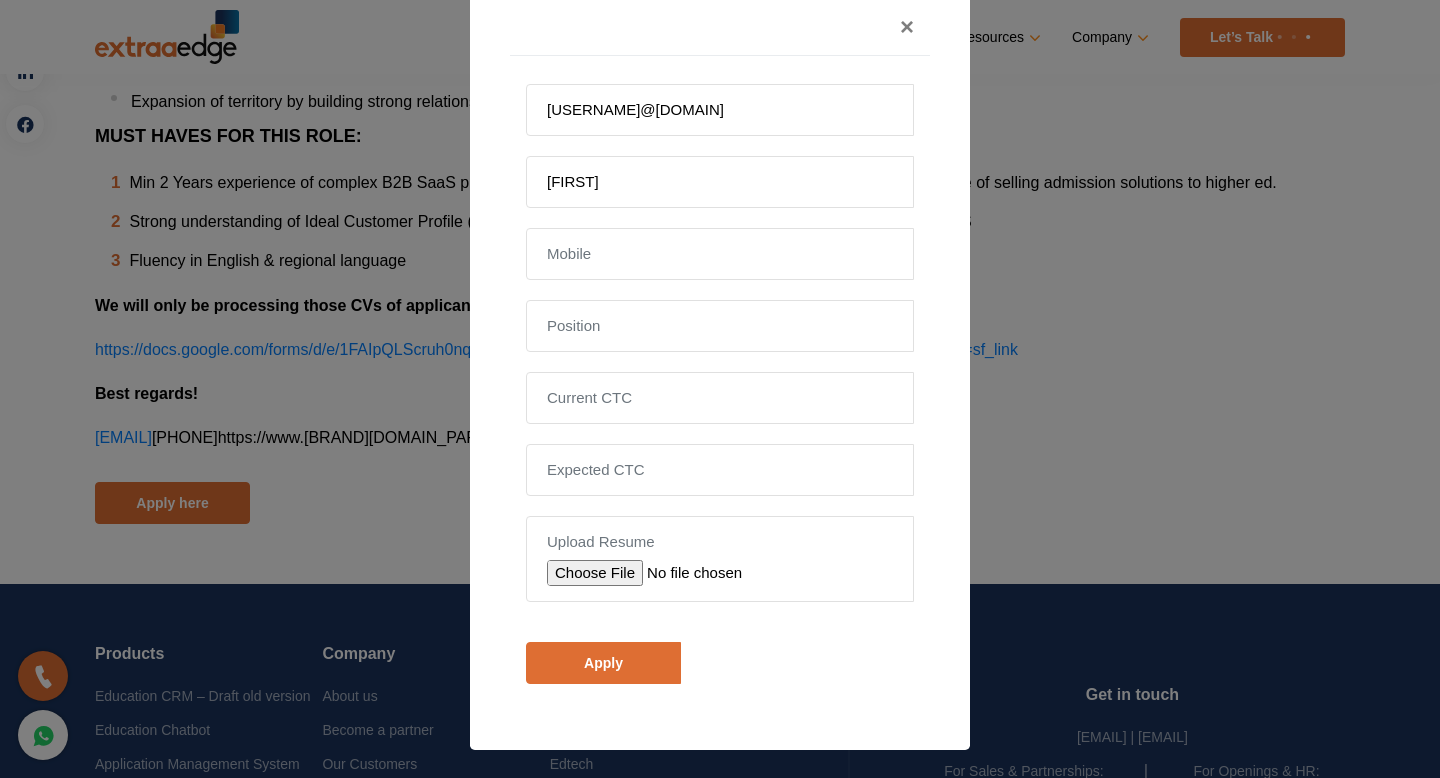 click on "×
[USERNAME]@[DOMAIN]
[FIRST]
Upload Resume
Business Development Specialist
Apply
Close" at bounding box center (720, 349) 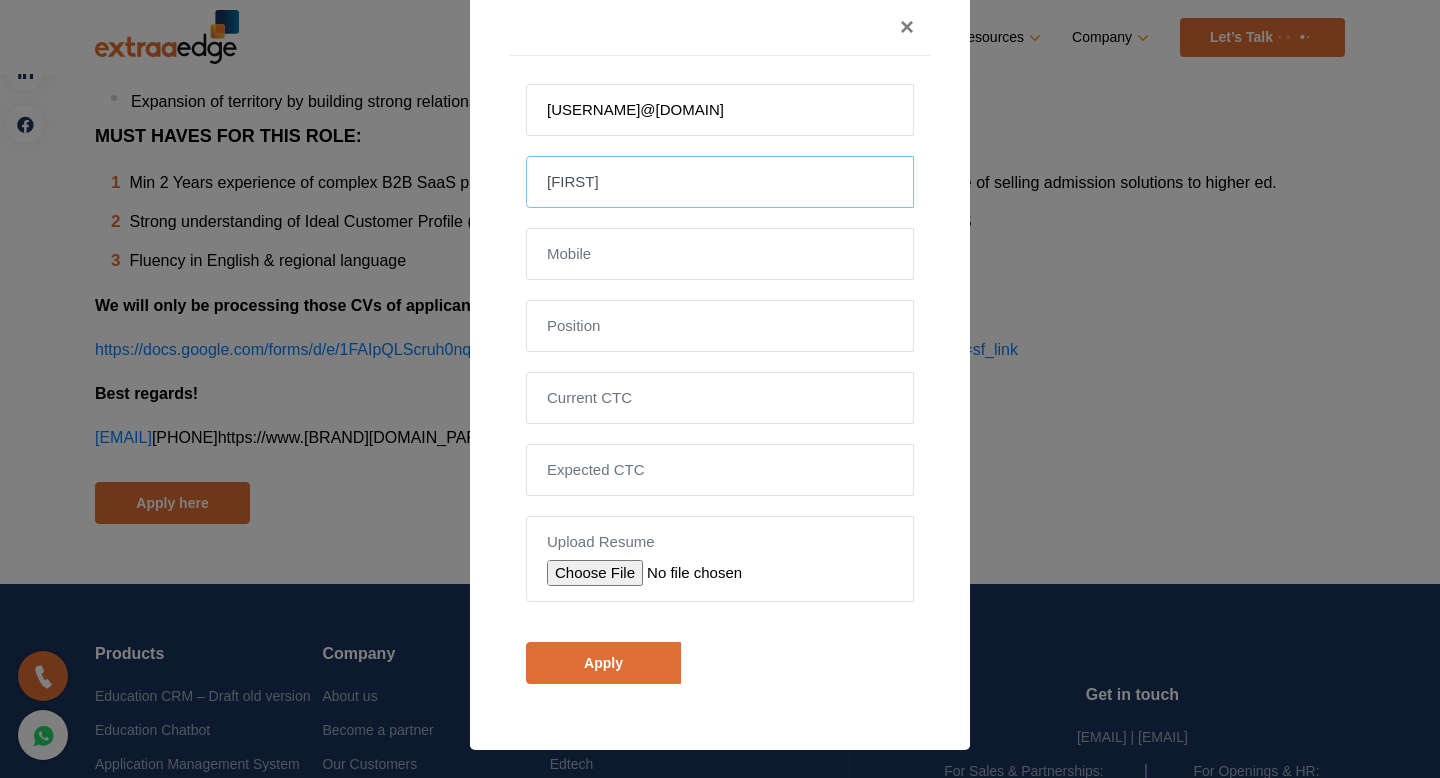 click on "[FIRST]" at bounding box center (720, 182) 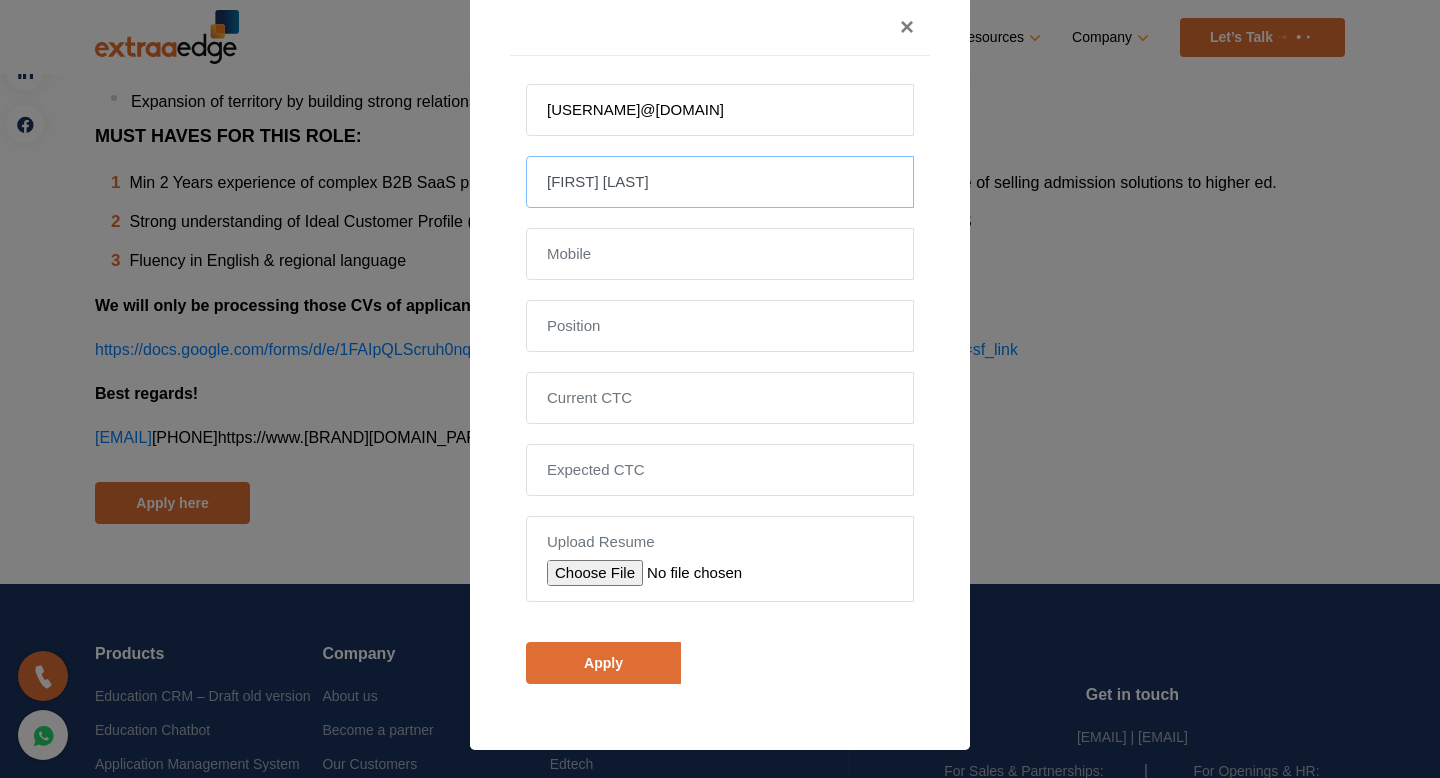 type on "[FIRST] [LAST]" 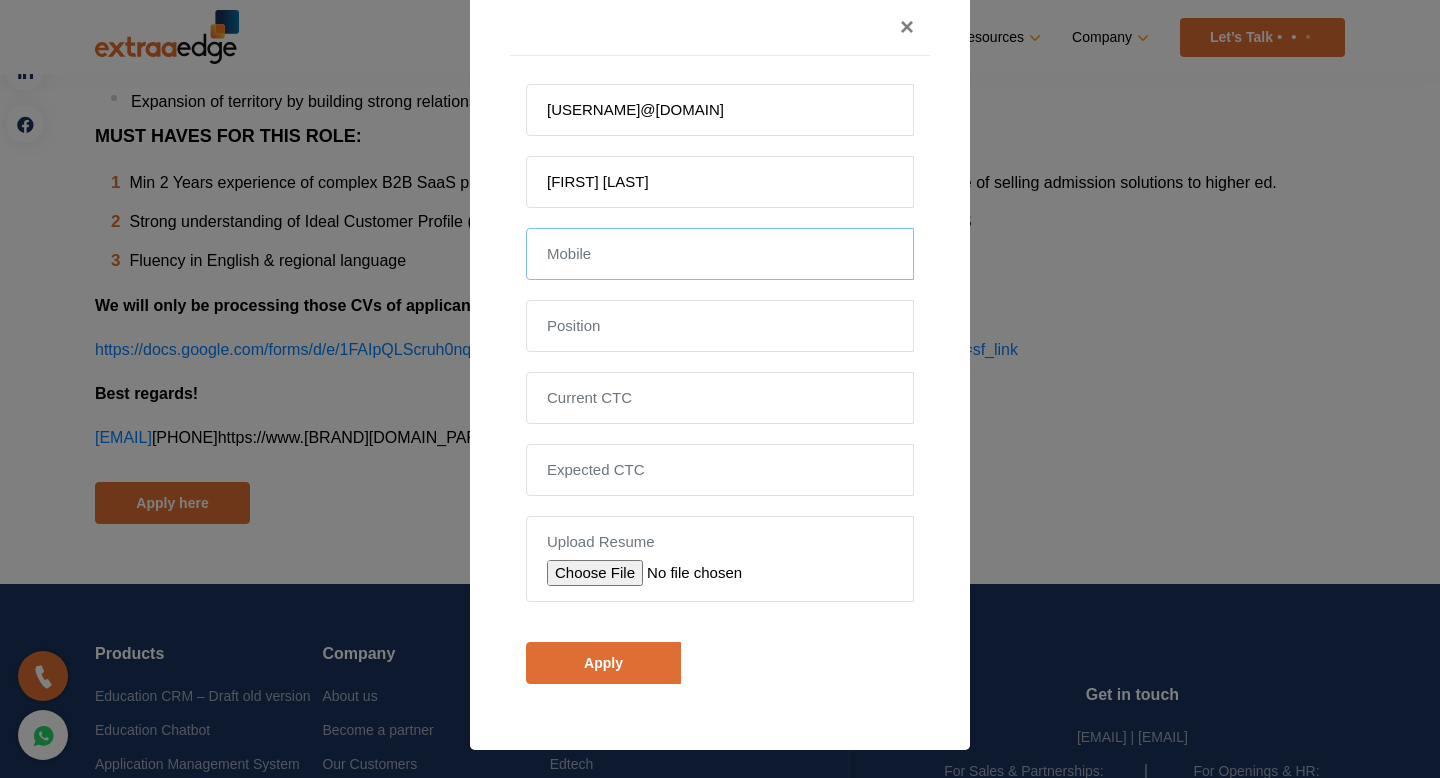 click at bounding box center [720, 254] 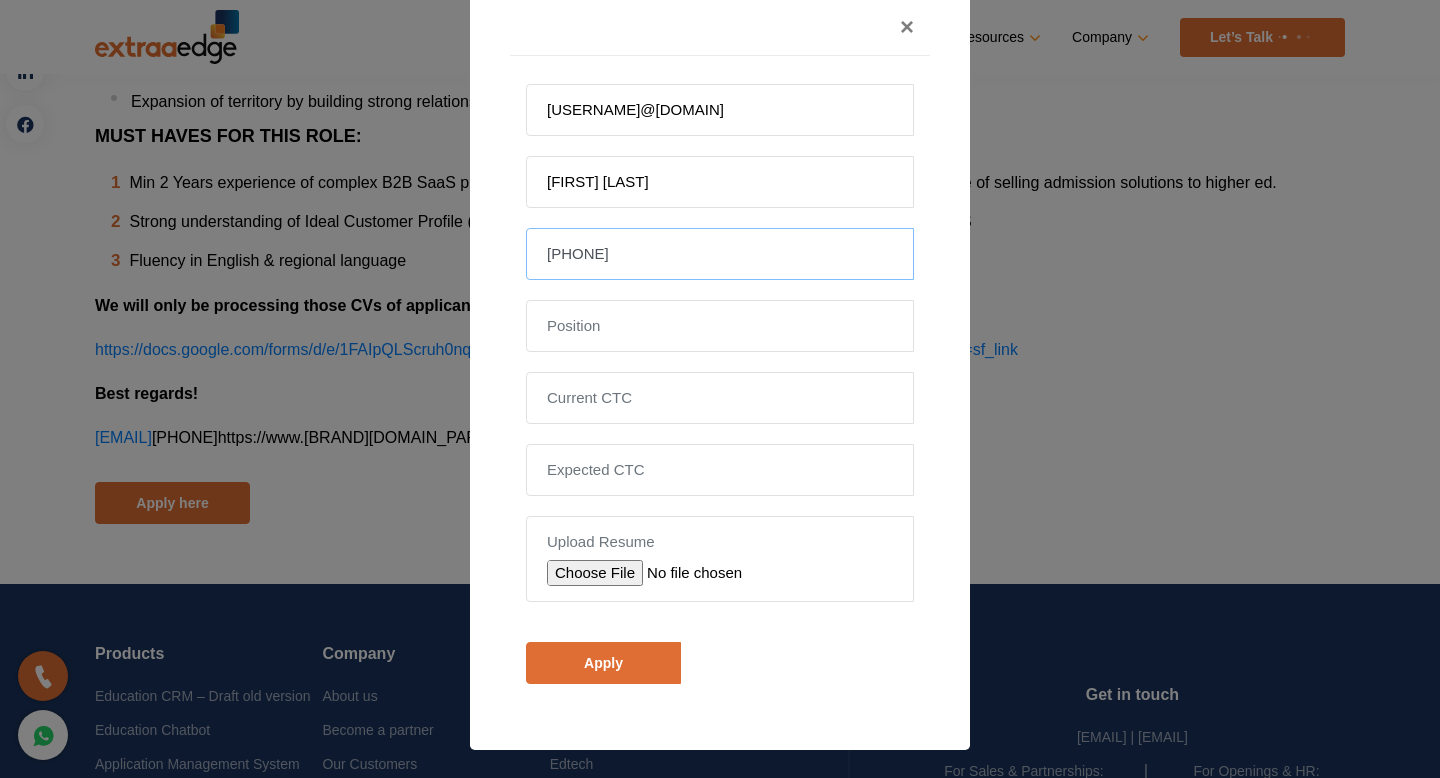 type on "[PHONE]" 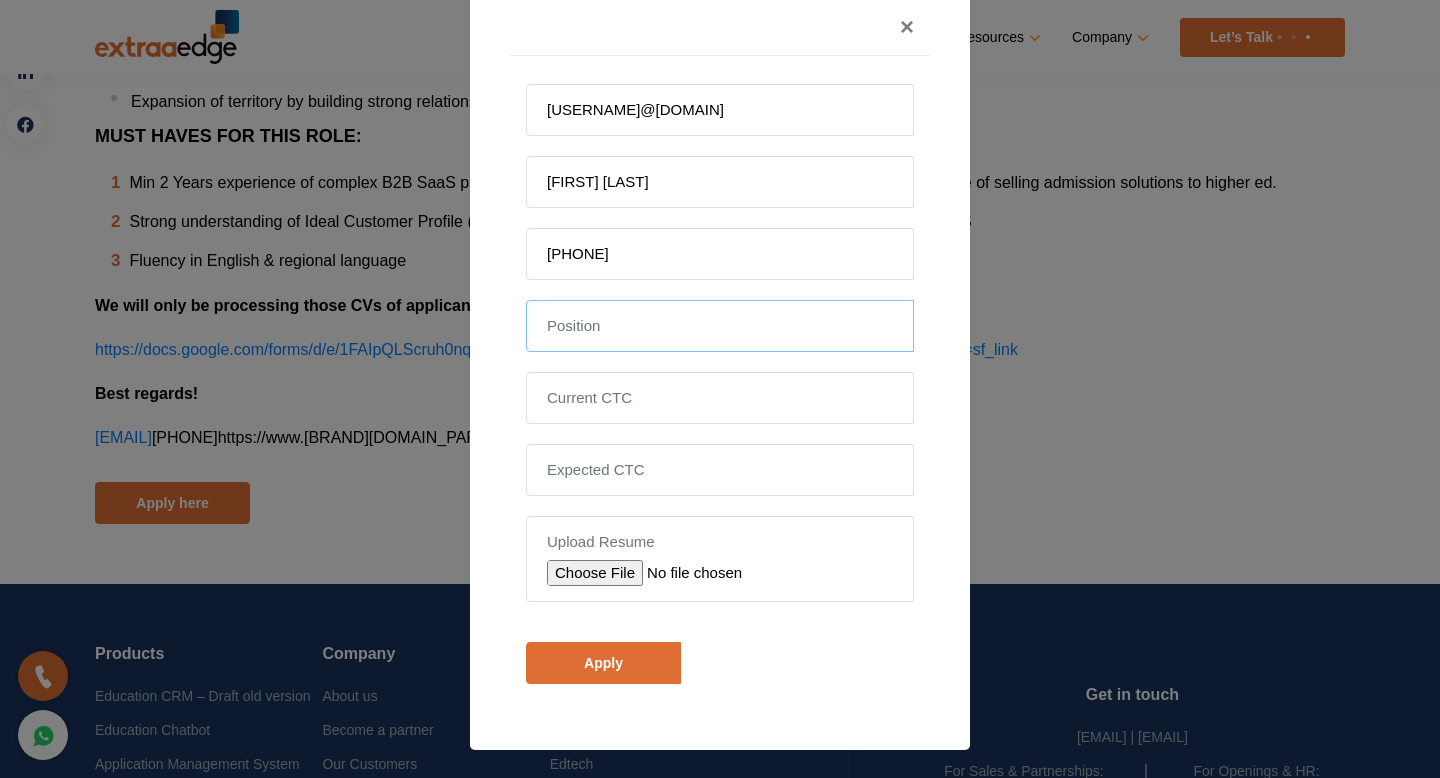 click at bounding box center [720, 326] 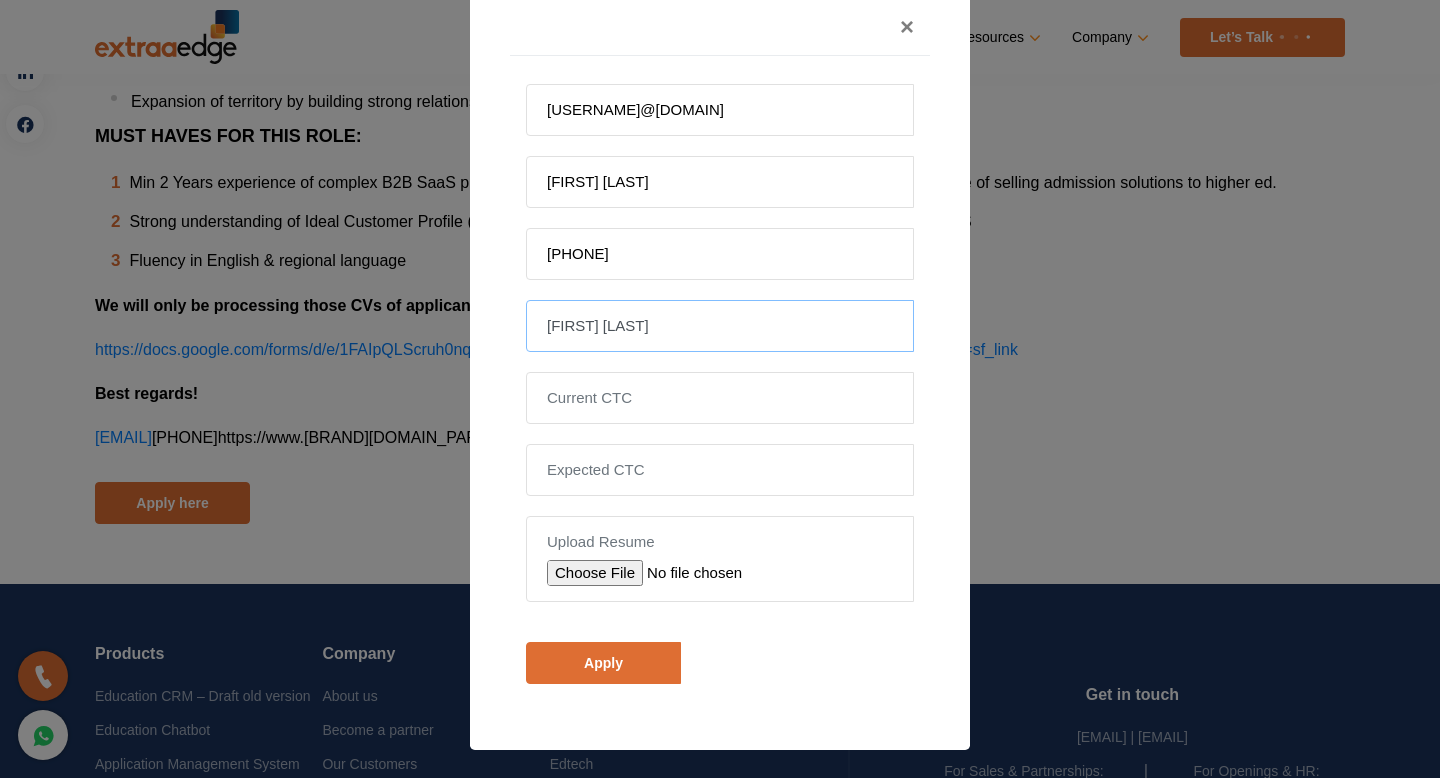 type on "[FIRST] [LAST]" 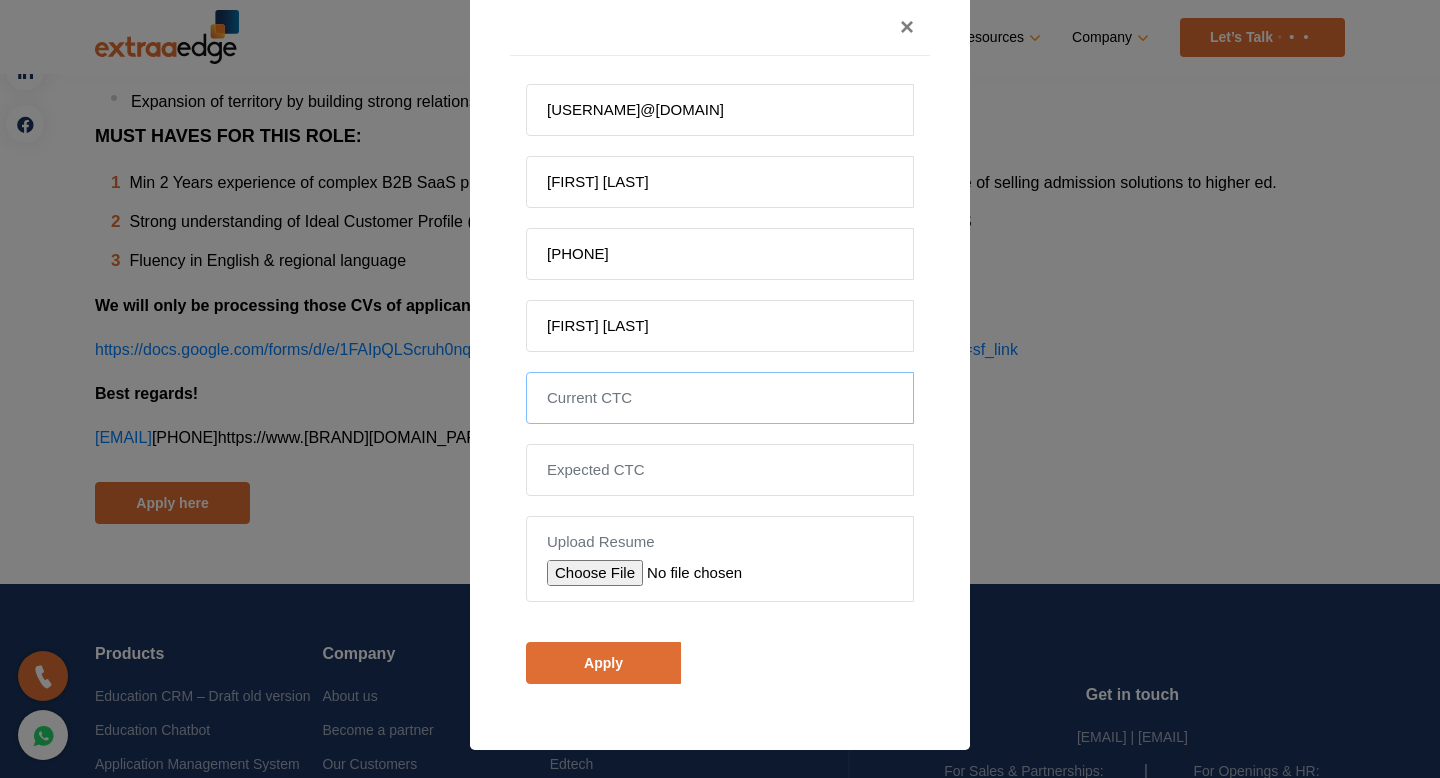 click at bounding box center (720, 398) 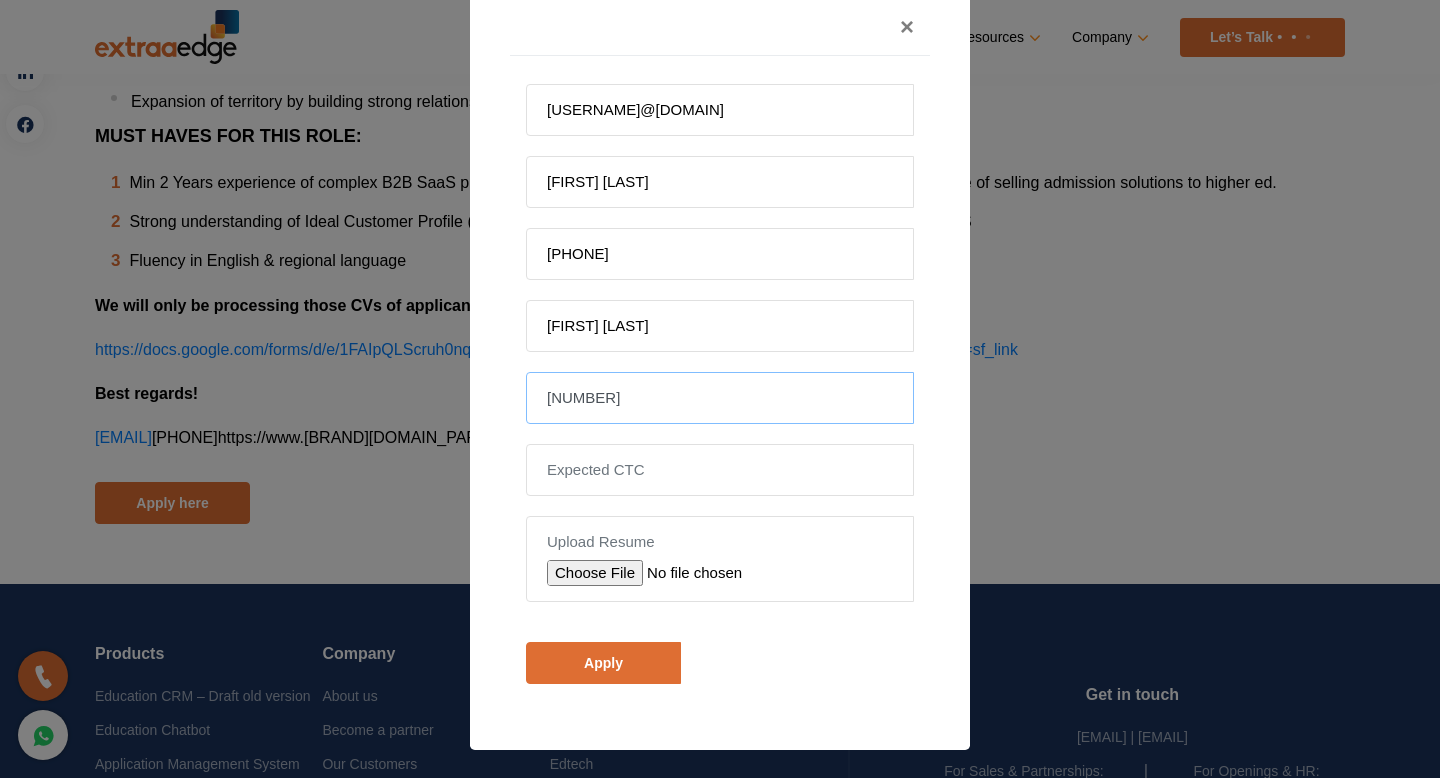 type on "[NUMBER]" 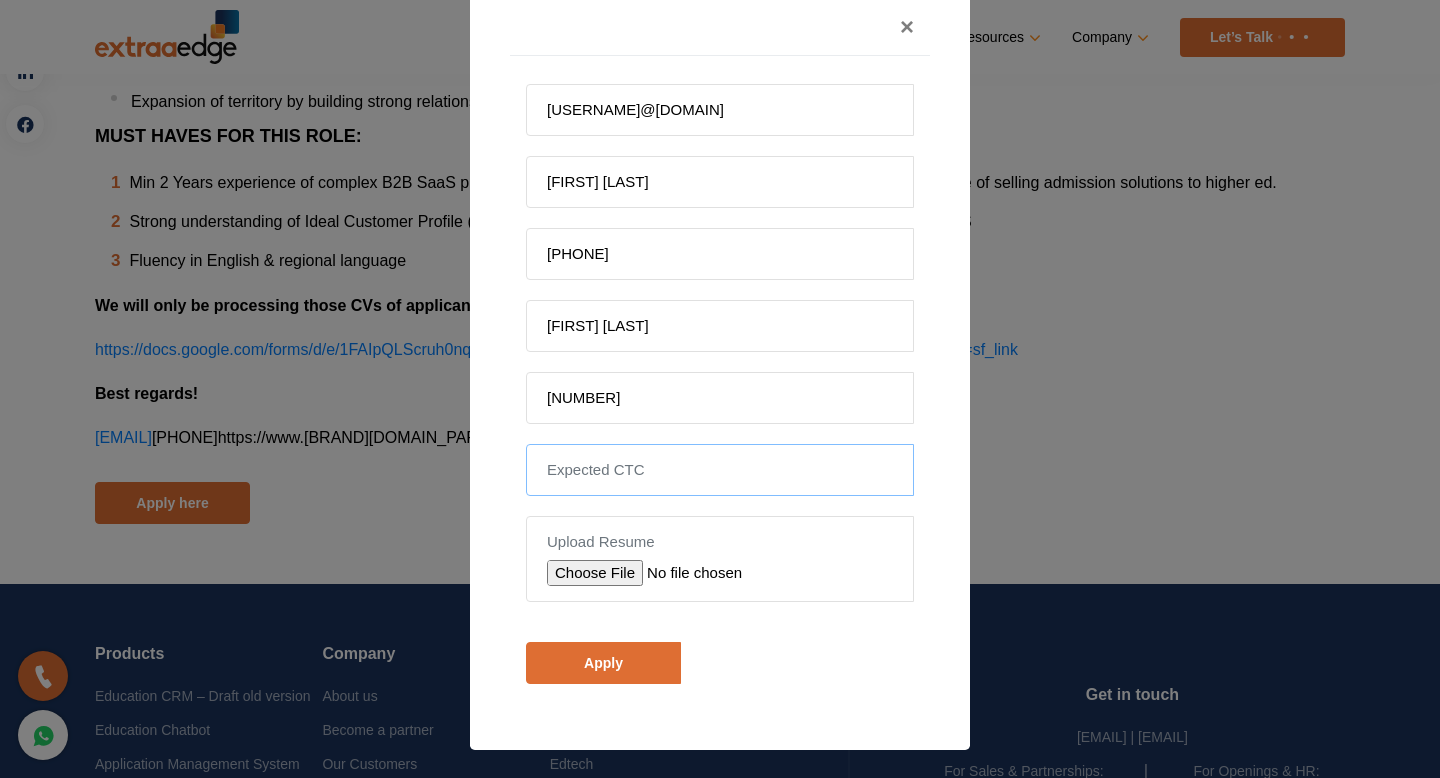 click at bounding box center [720, 470] 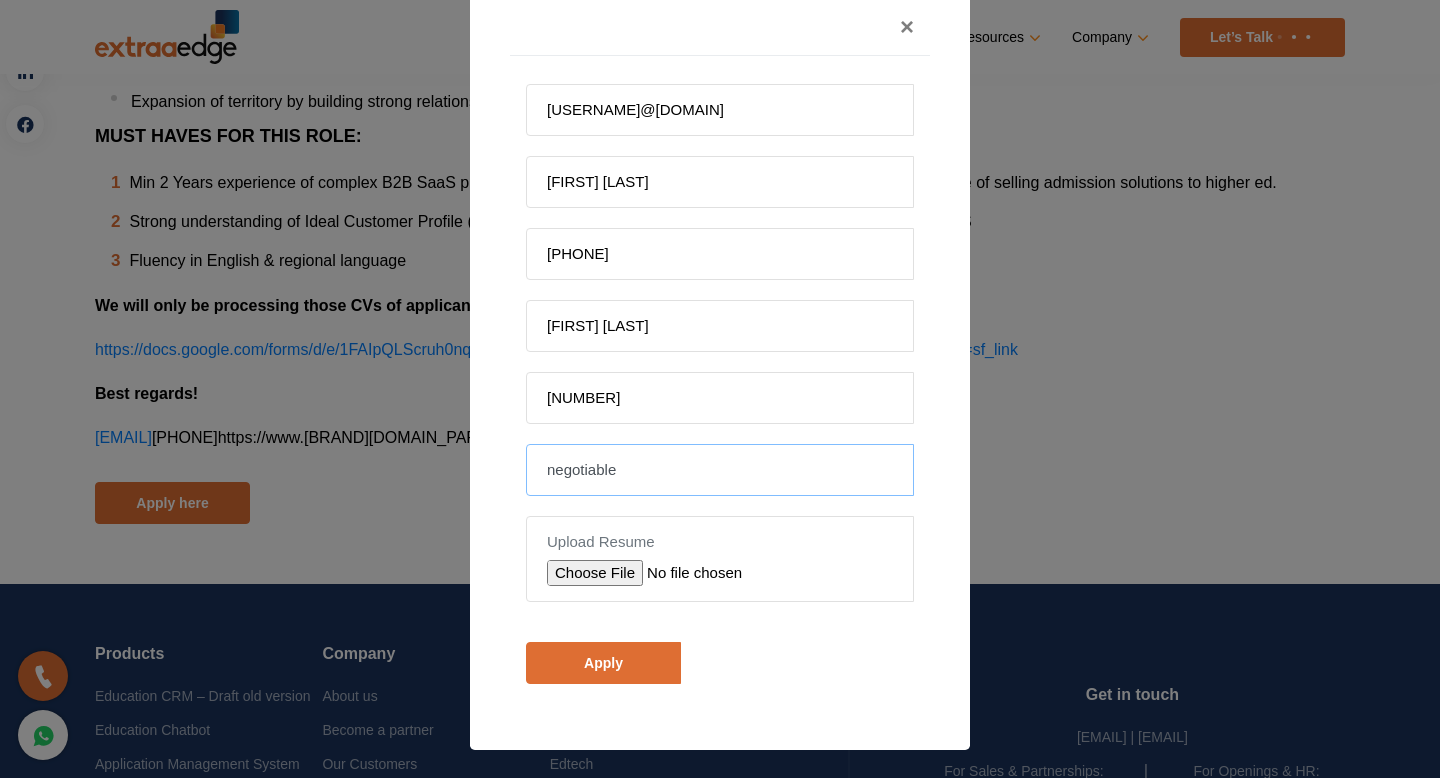 type on "negotiable" 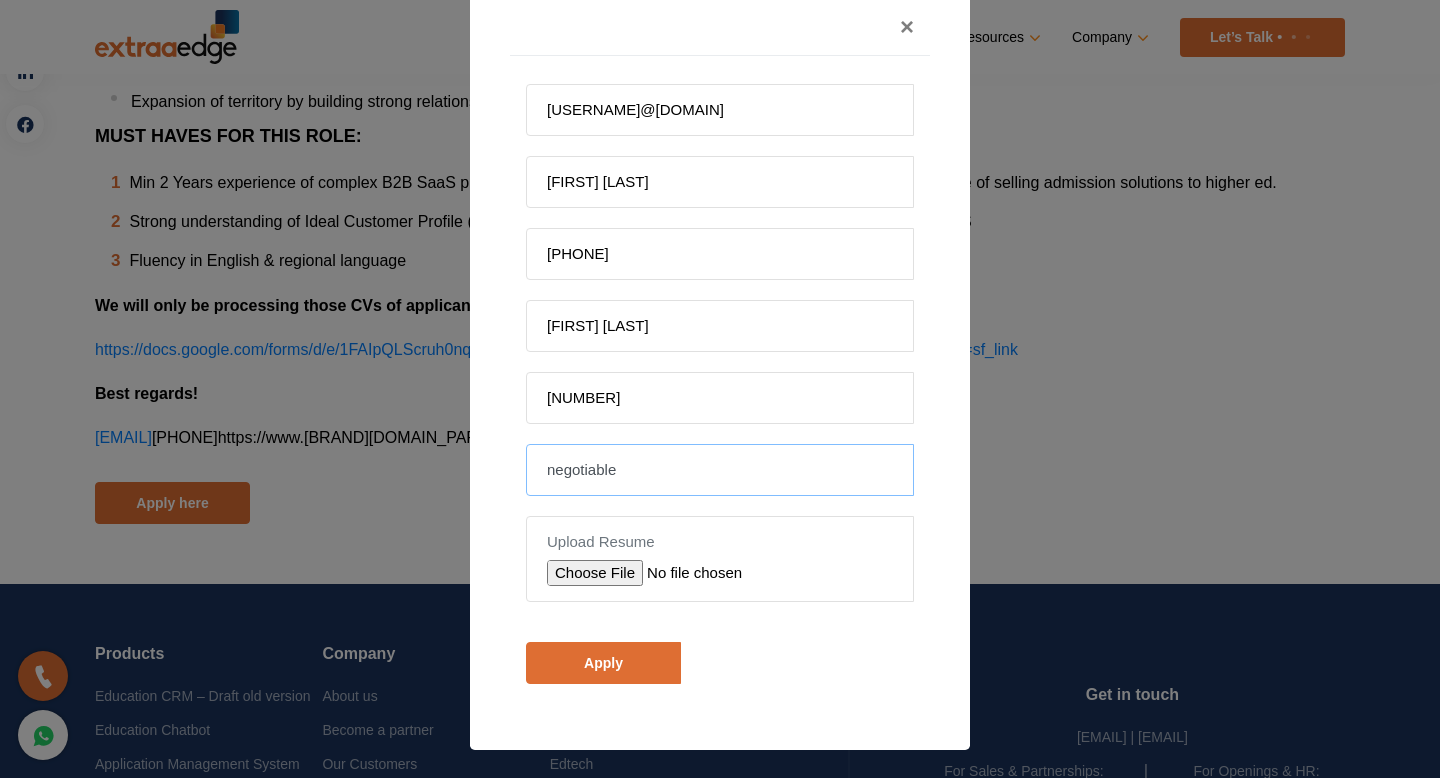 click at bounding box center (689, 573) 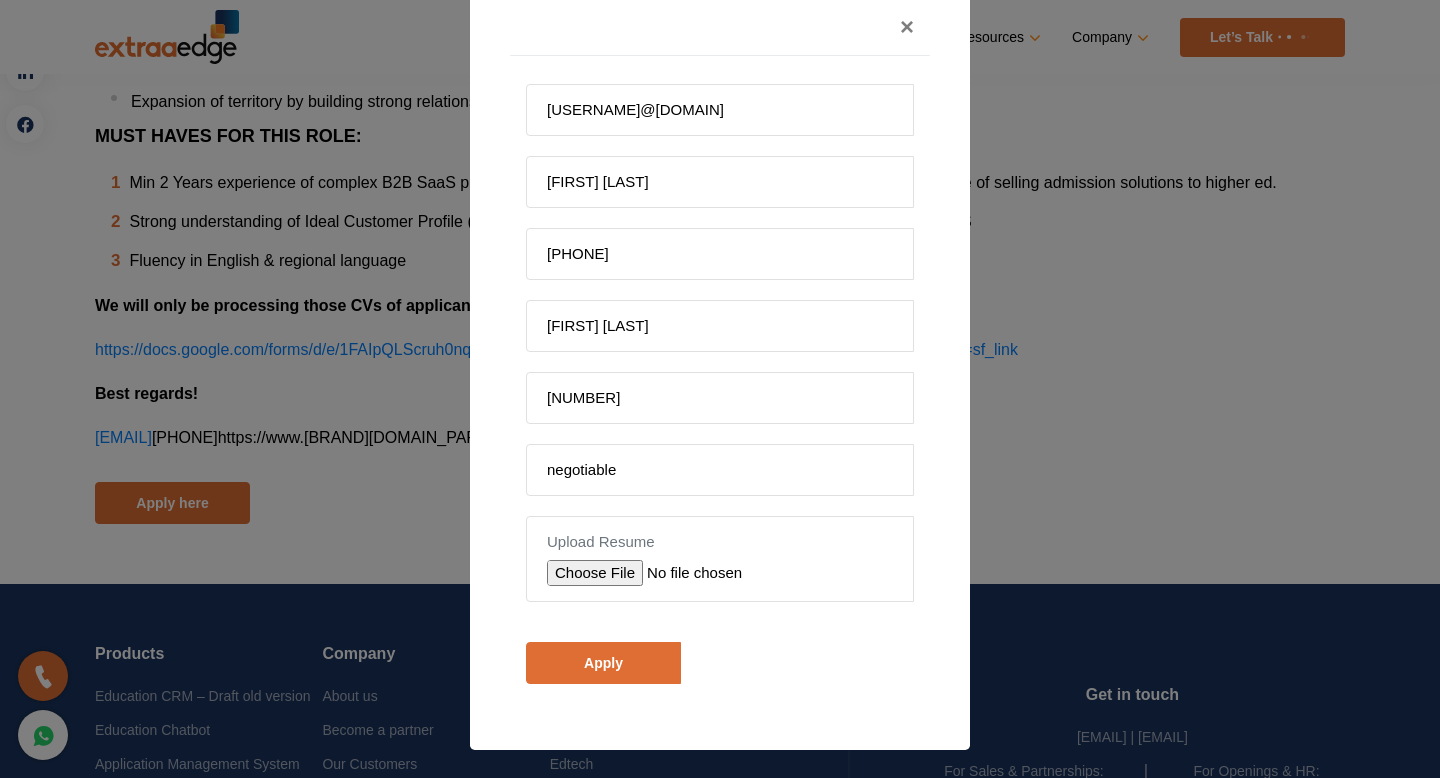 type on "C:\fakepath\[FIRST] [LAST] _Resume2025.pdf" 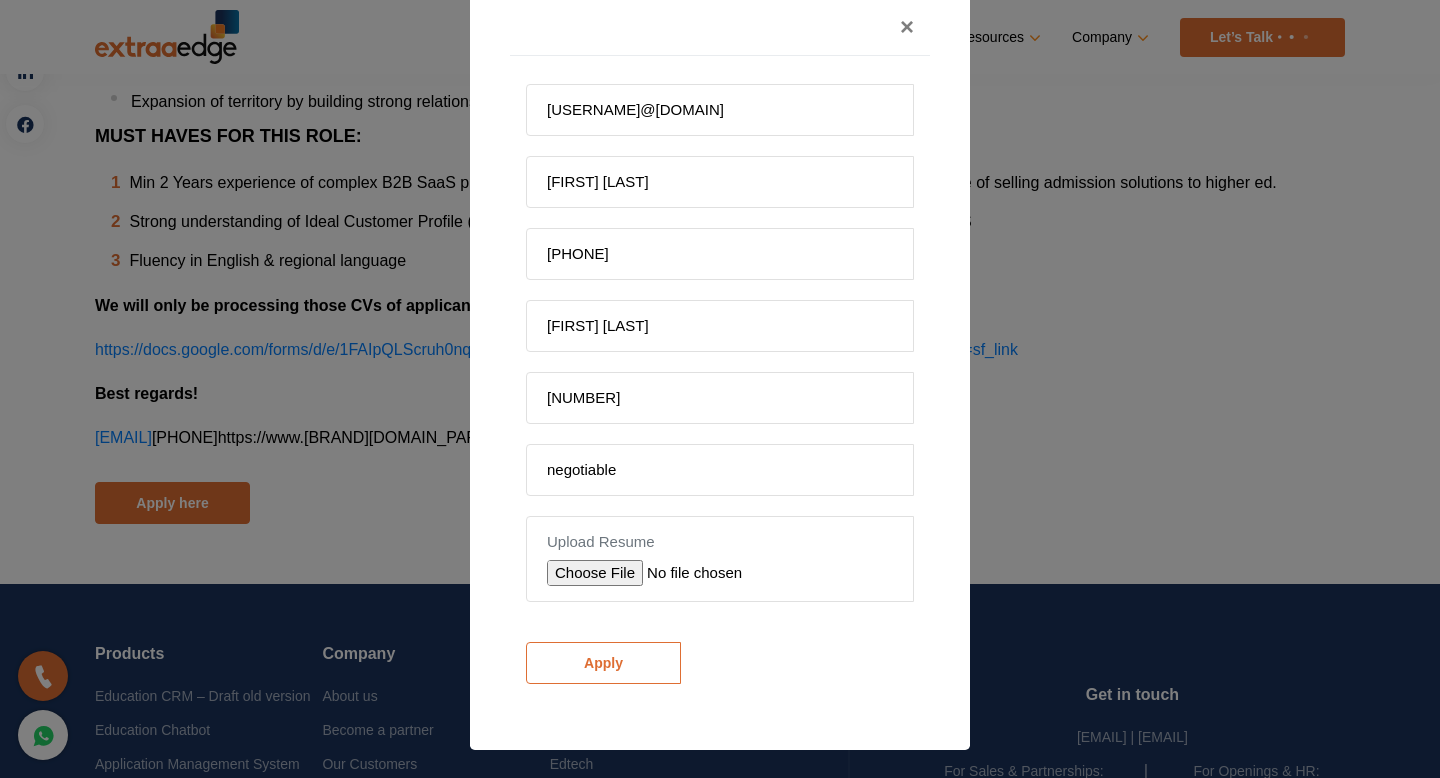 click on "Apply" at bounding box center [603, 663] 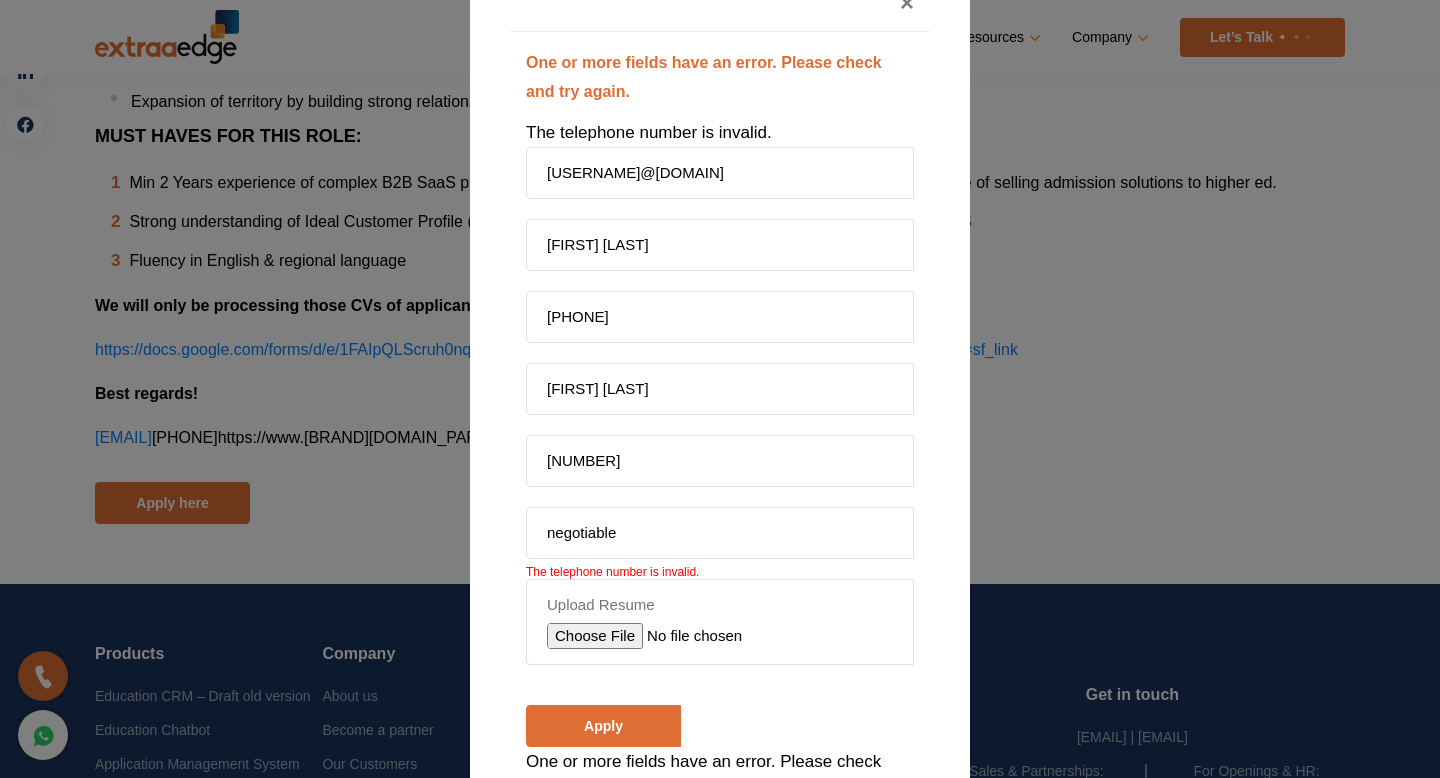 scroll, scrollTop: 224, scrollLeft: 0, axis: vertical 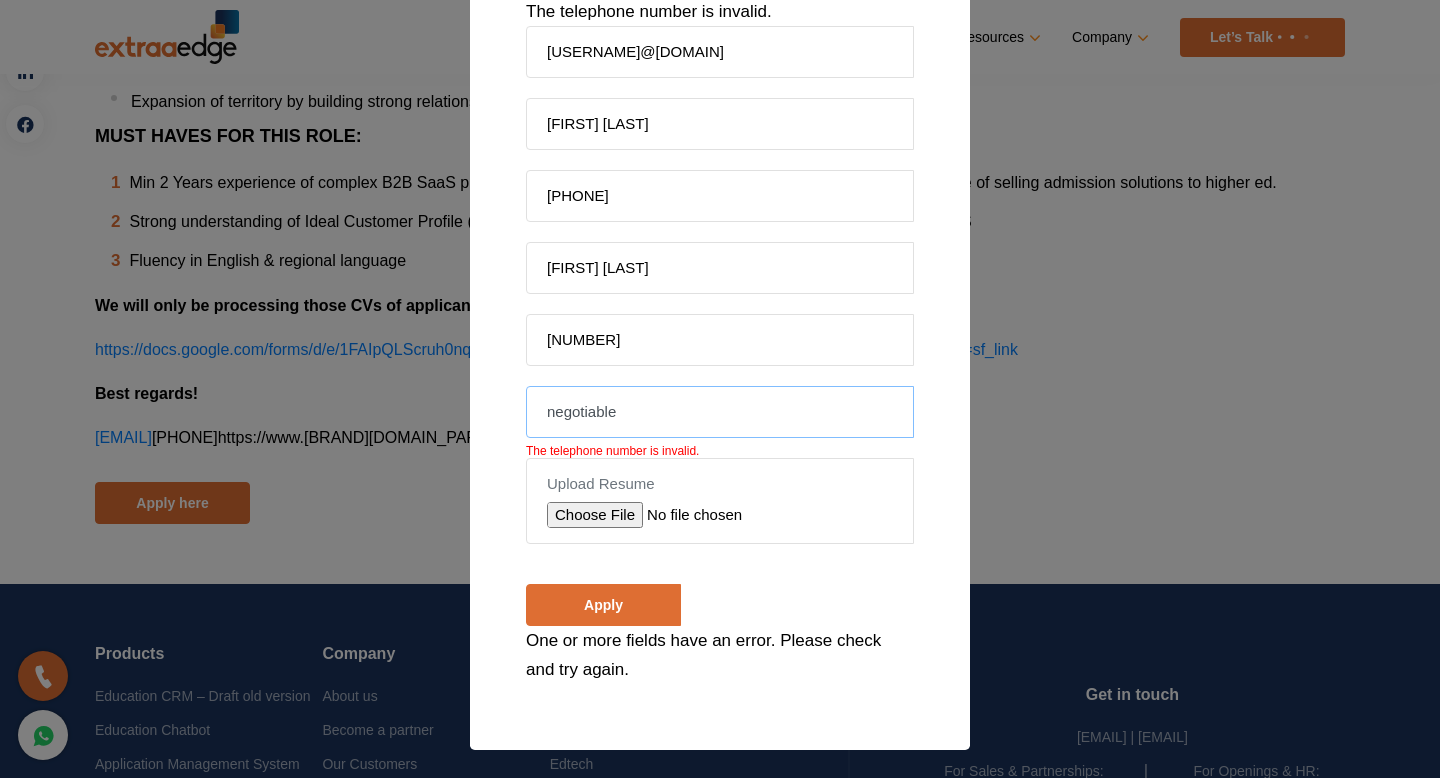 click on "negotiable" at bounding box center [720, 412] 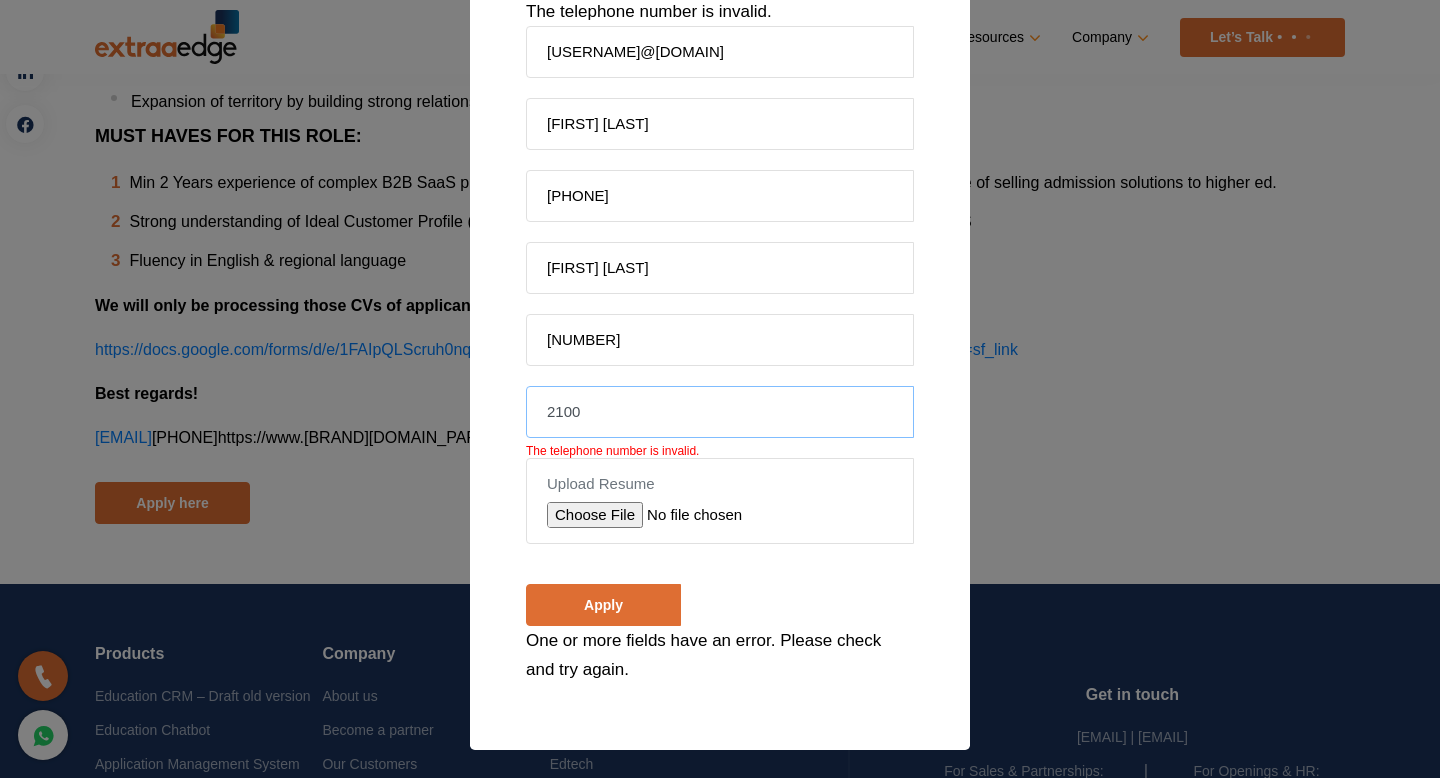type on "2100" 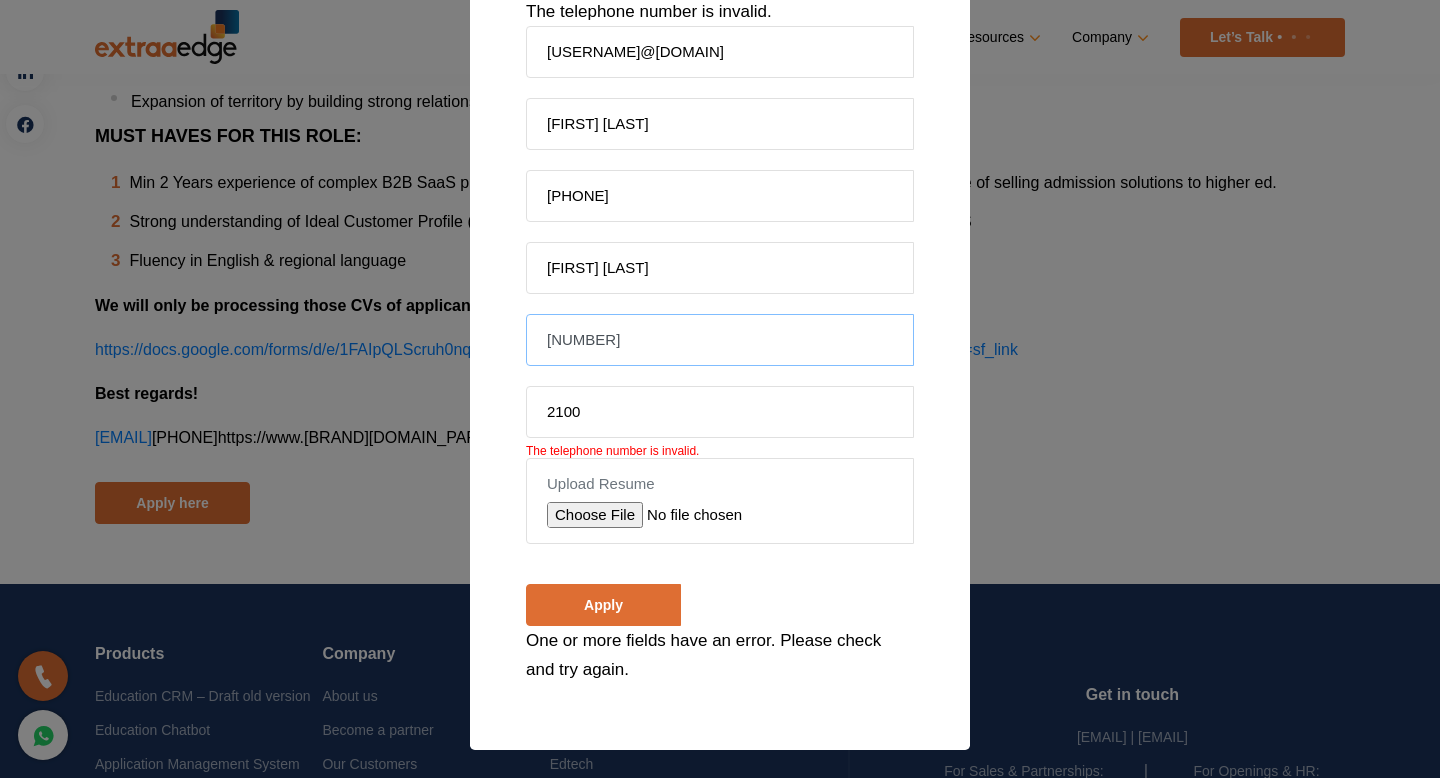 click on "[NUMBER]" at bounding box center (720, 340) 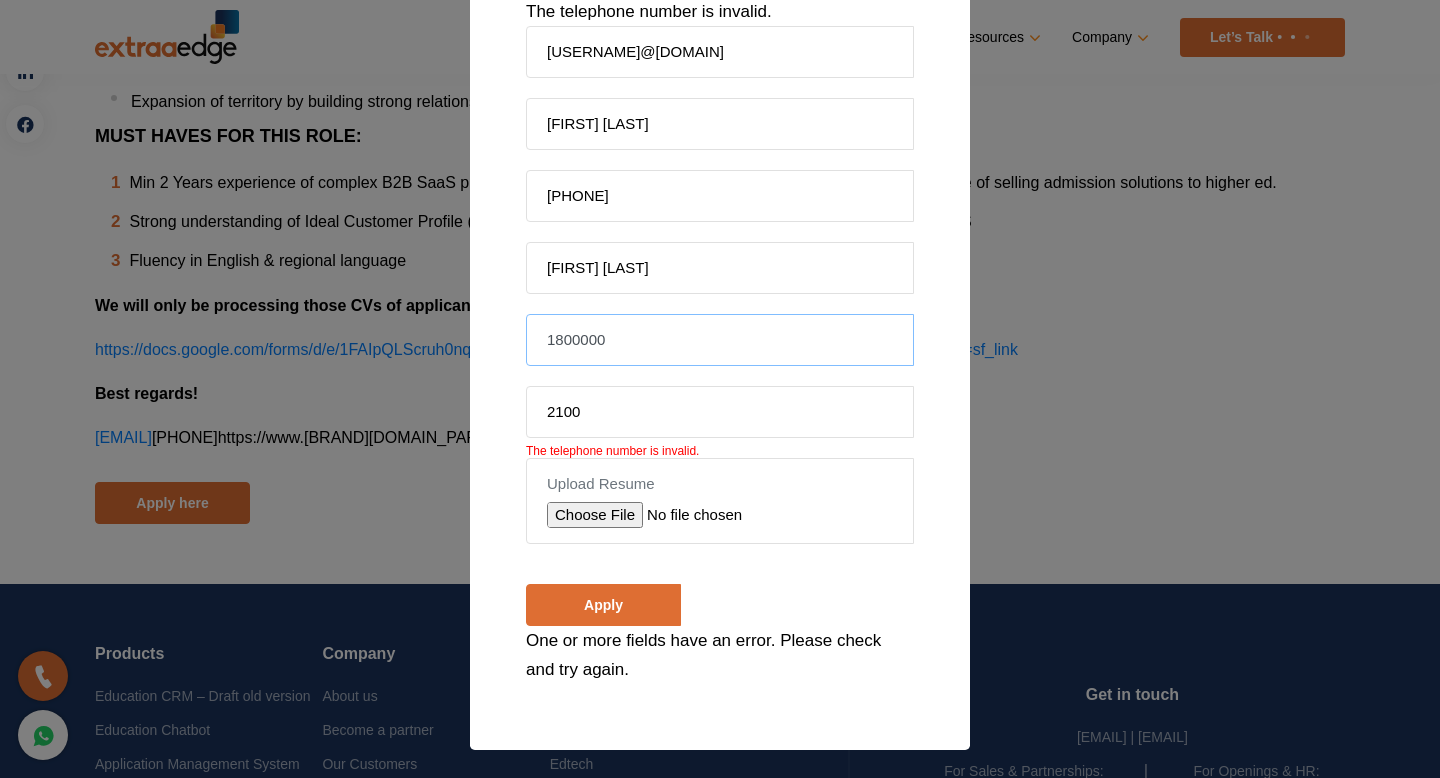 type on "1800000" 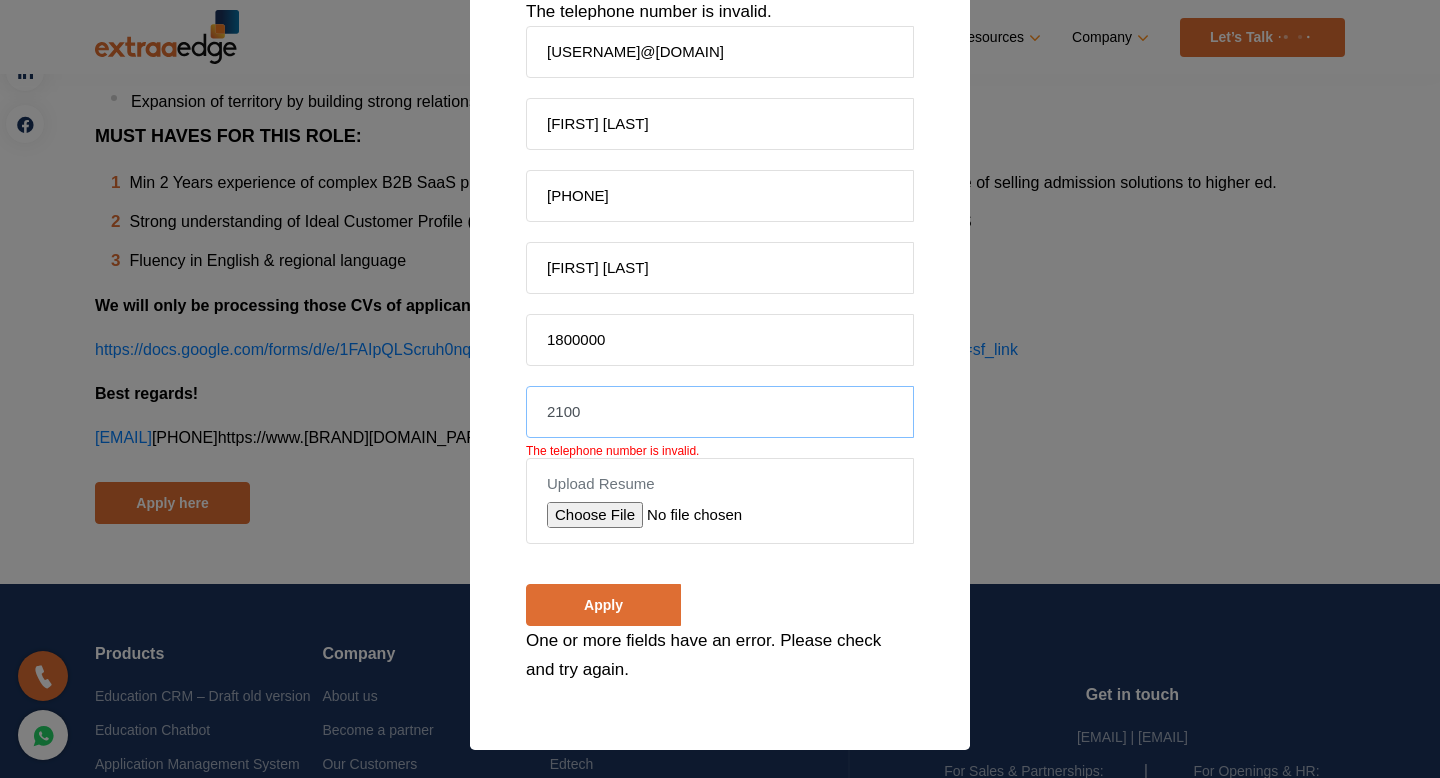 click on "2100" at bounding box center (720, 412) 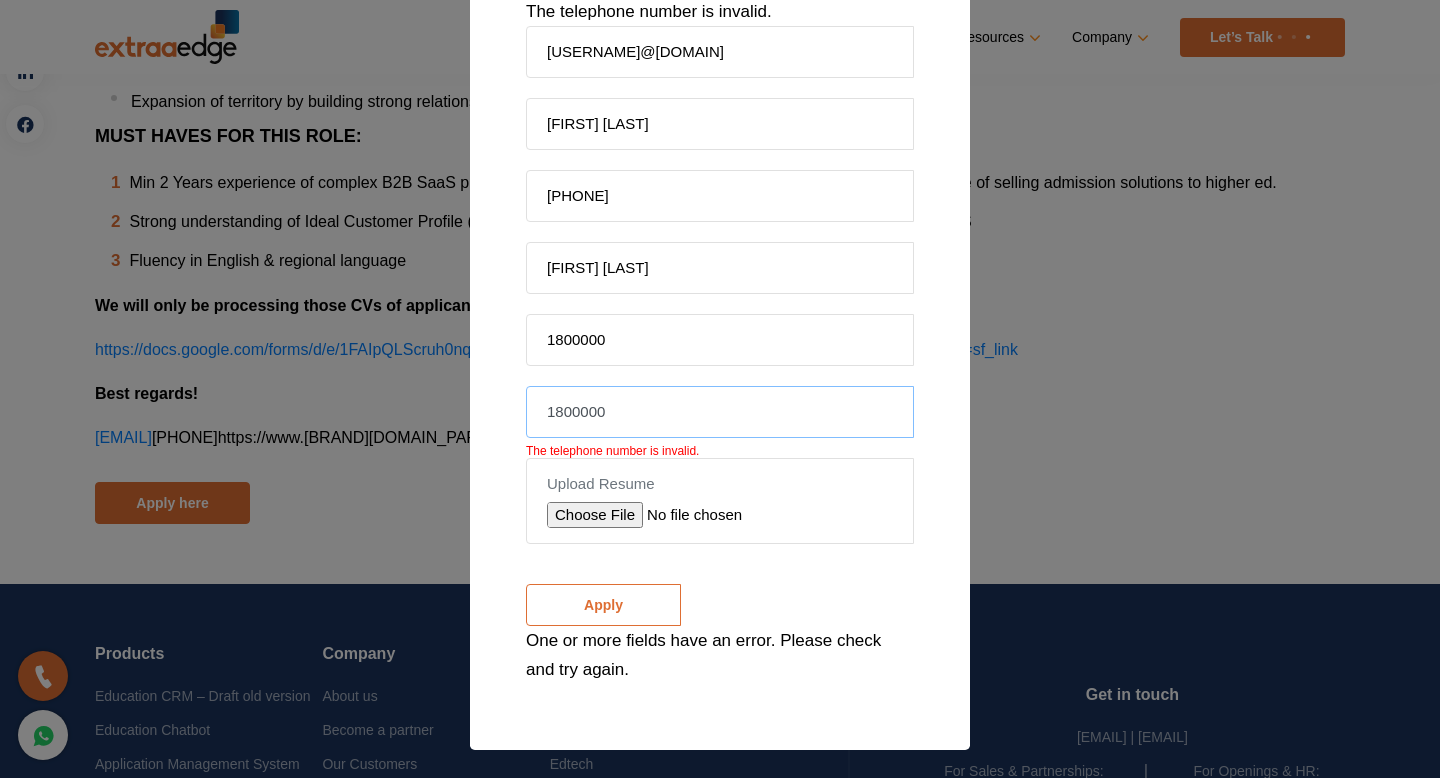 type on "1800000" 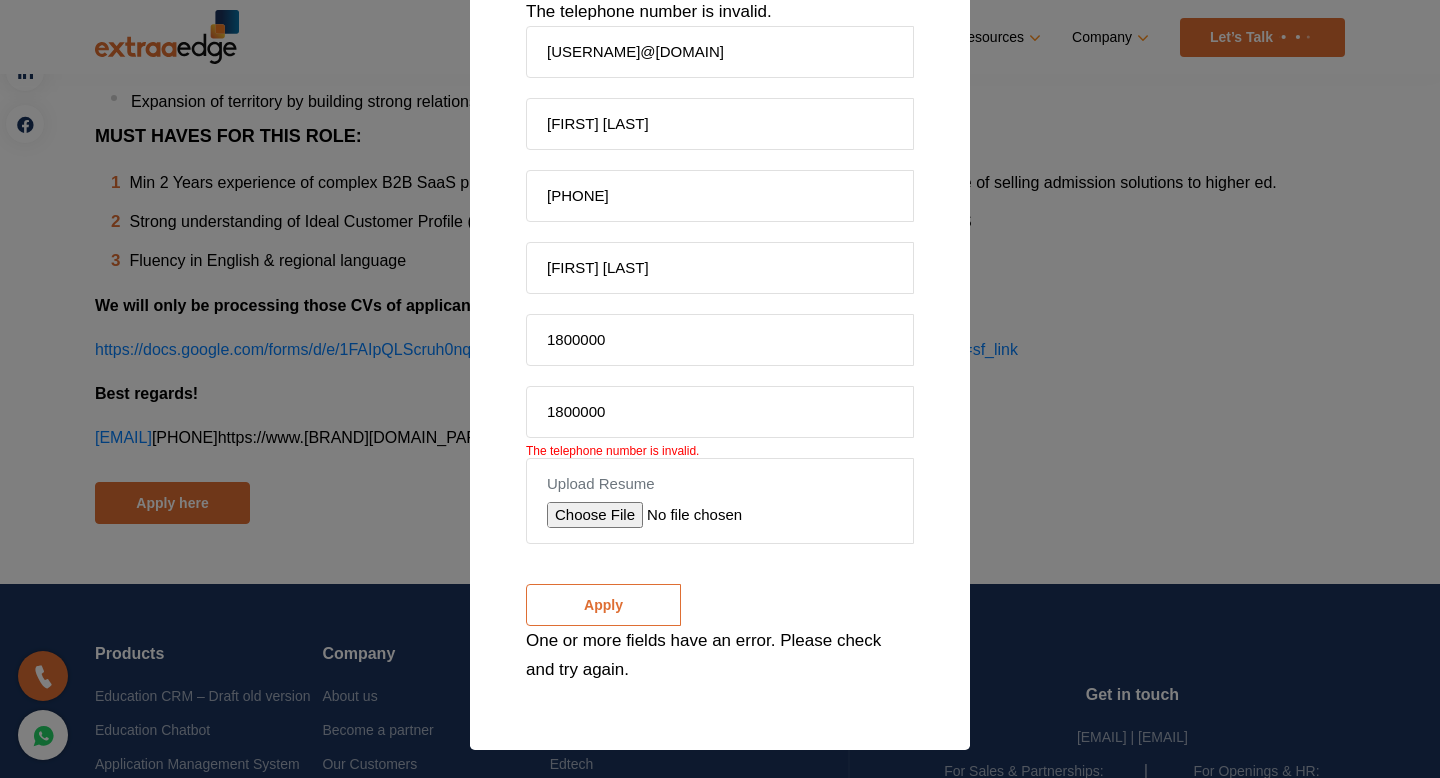 click on "Apply" at bounding box center [603, 605] 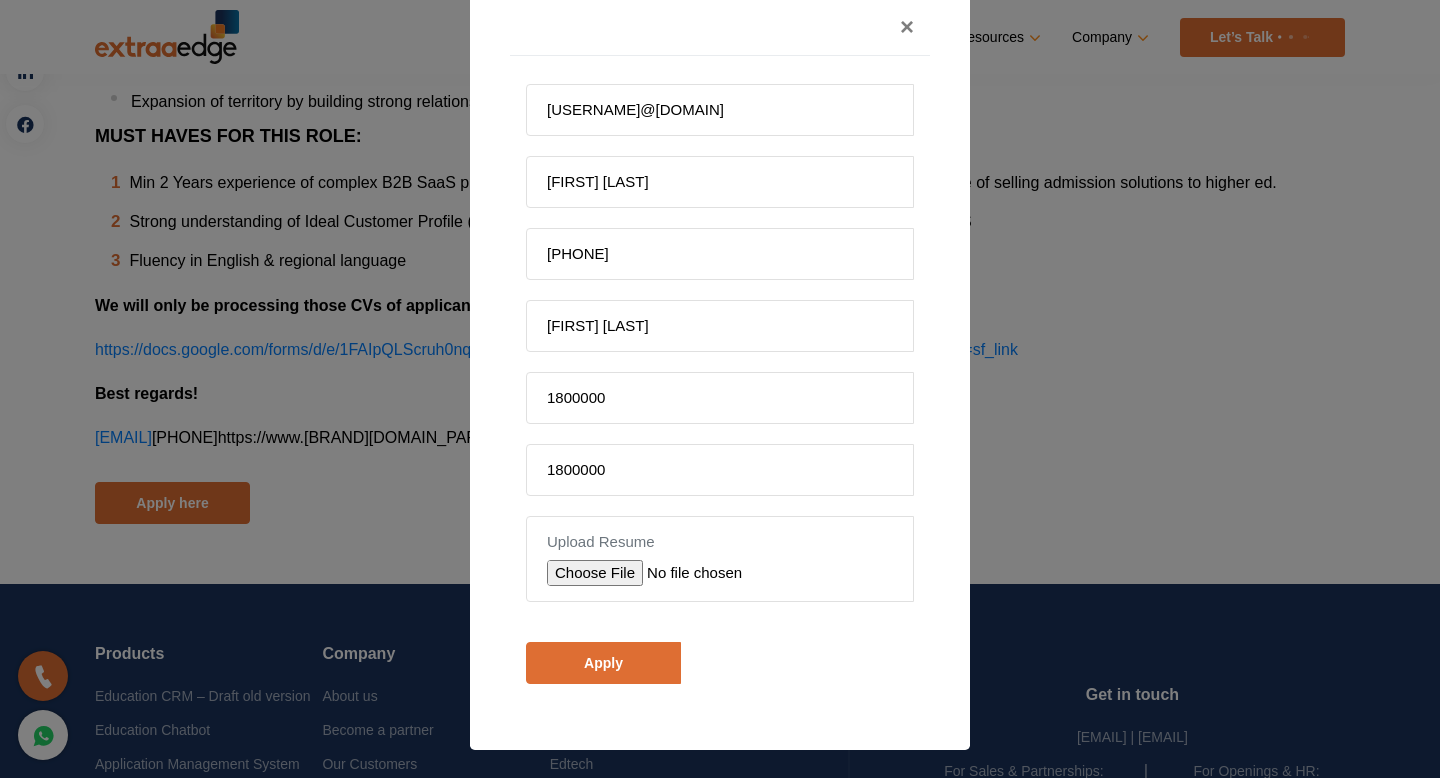 scroll, scrollTop: 195, scrollLeft: 0, axis: vertical 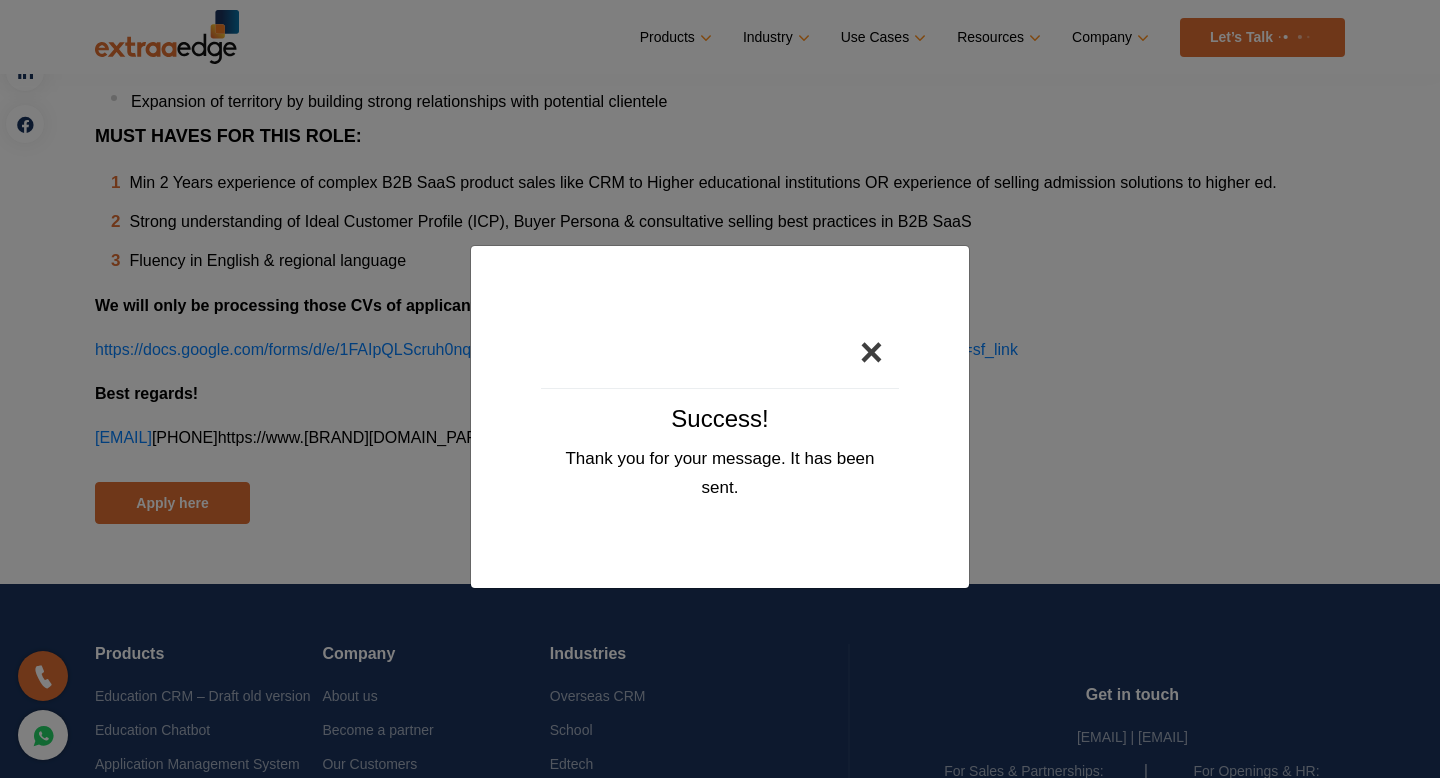 click on "×" at bounding box center (871, 352) 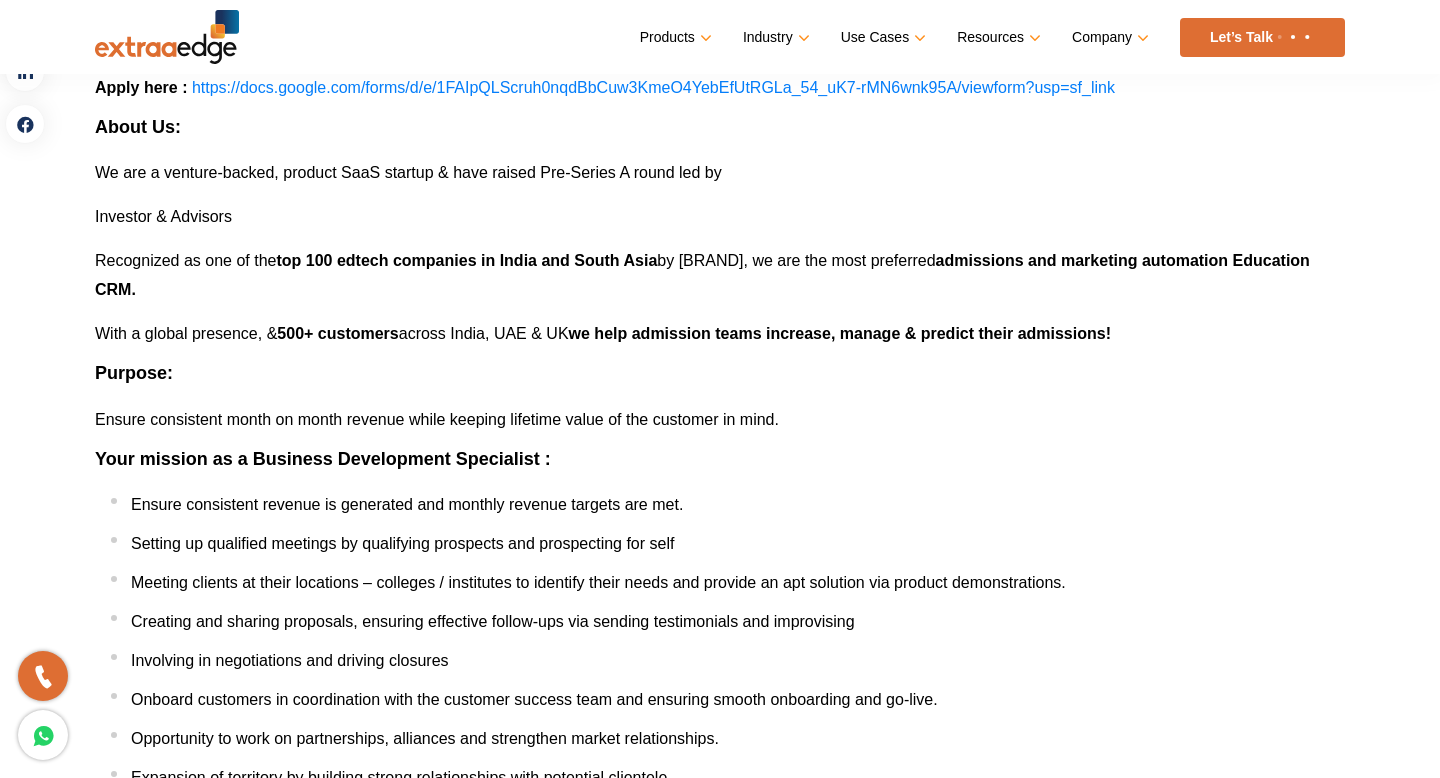 scroll, scrollTop: 0, scrollLeft: 0, axis: both 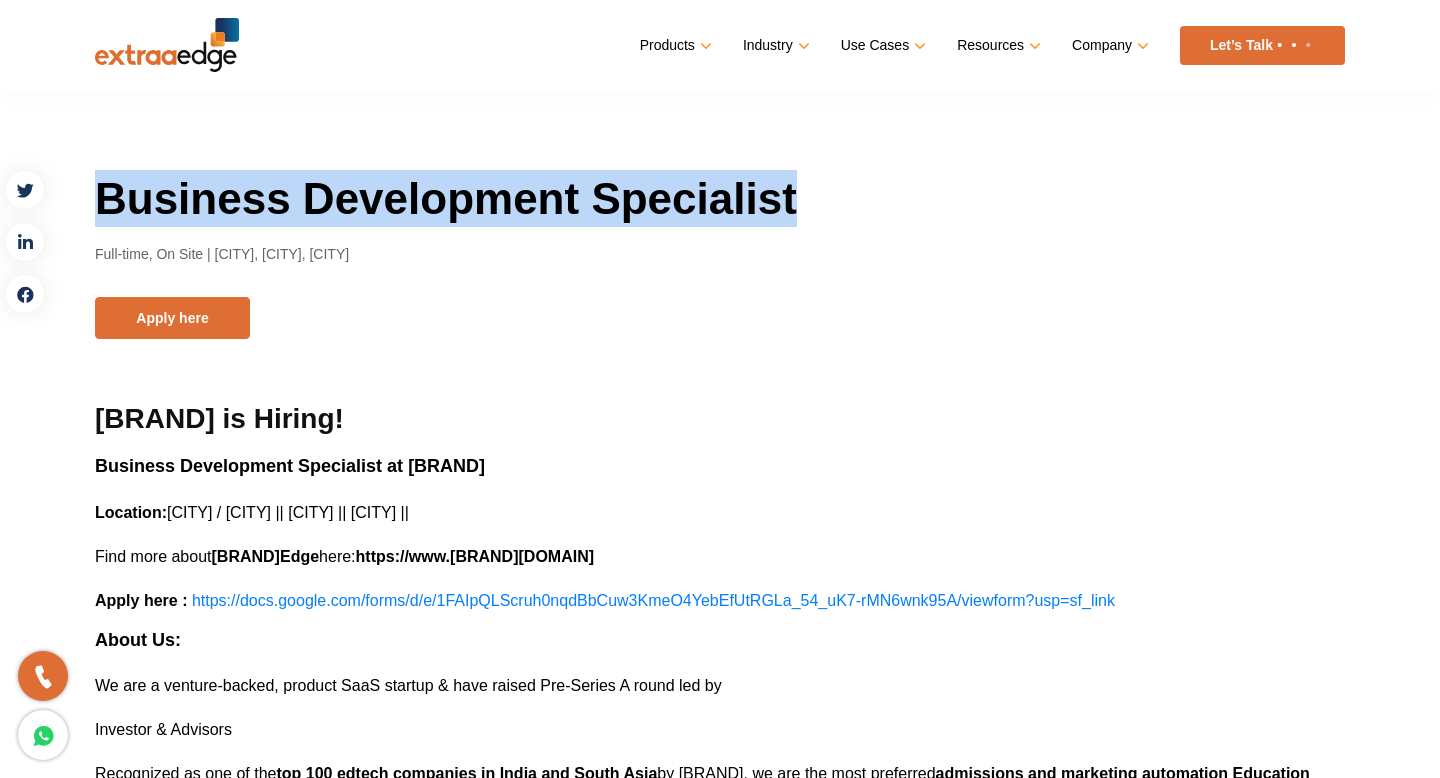 drag, startPoint x: 96, startPoint y: 205, endPoint x: 845, endPoint y: 216, distance: 749.08075 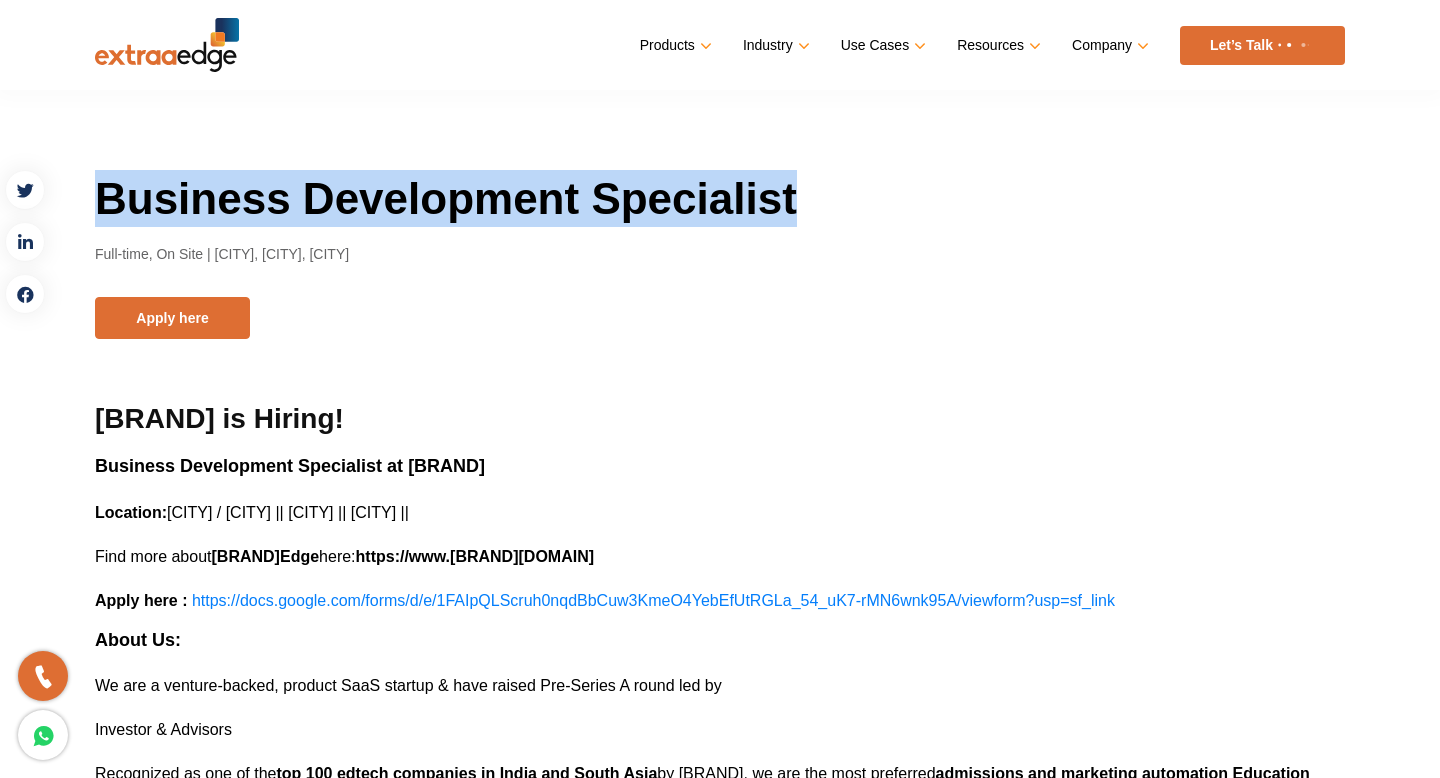 click on "Business Development Specialist" at bounding box center [720, 198] 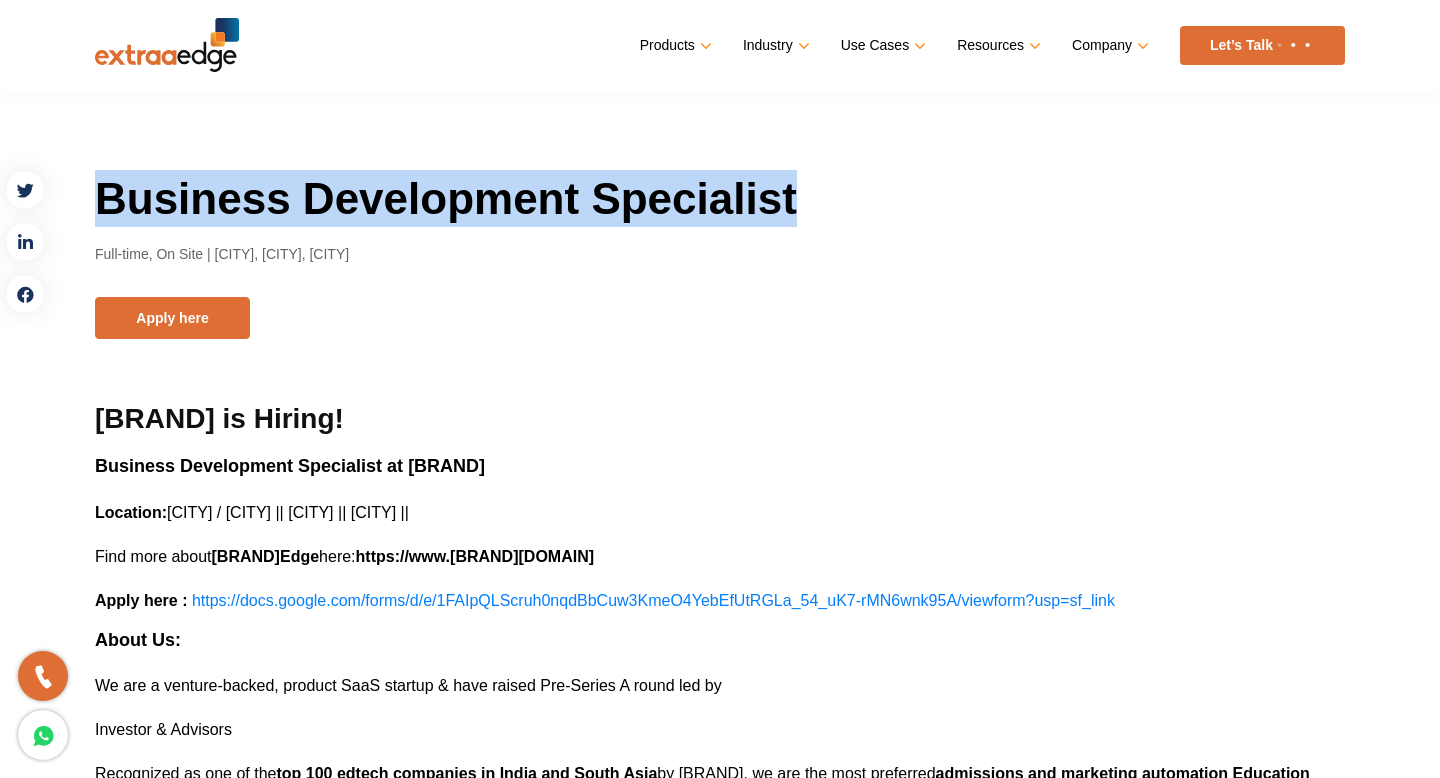 copy on "Business Development Specialist" 